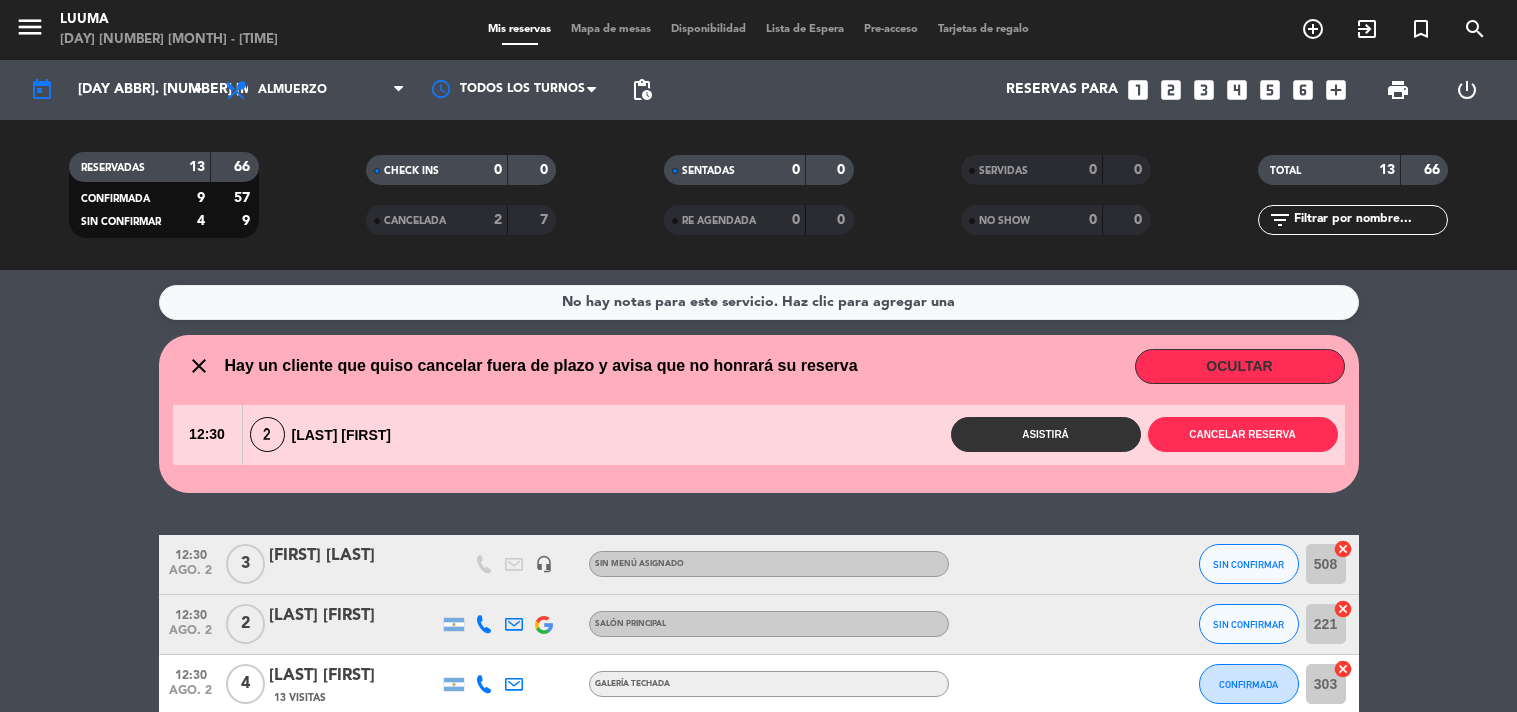 scroll, scrollTop: 0, scrollLeft: 0, axis: both 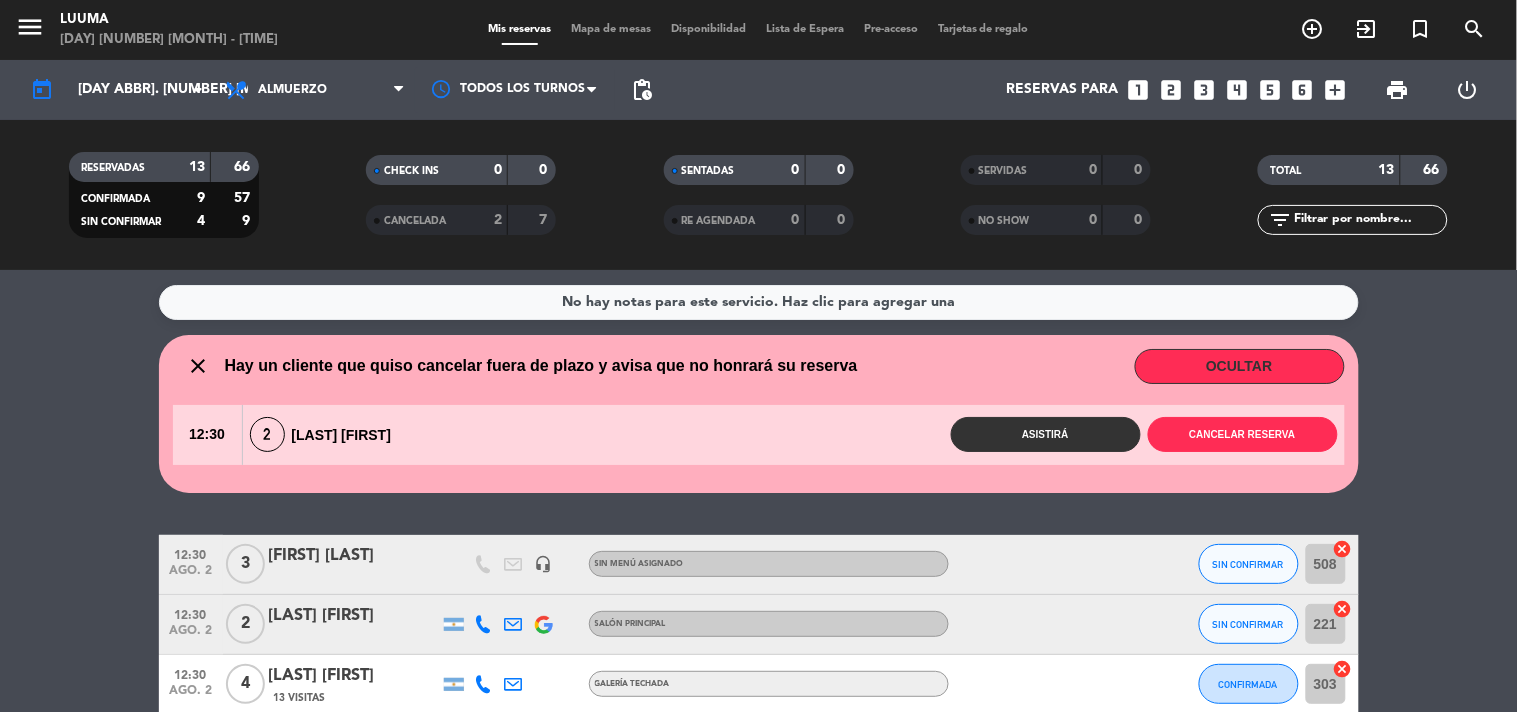 click on "Mis reservas   Mapa de mesas   Disponibilidad   Lista de Espera   Pre-acceso   Tarjetas de regalo" at bounding box center (758, 30) 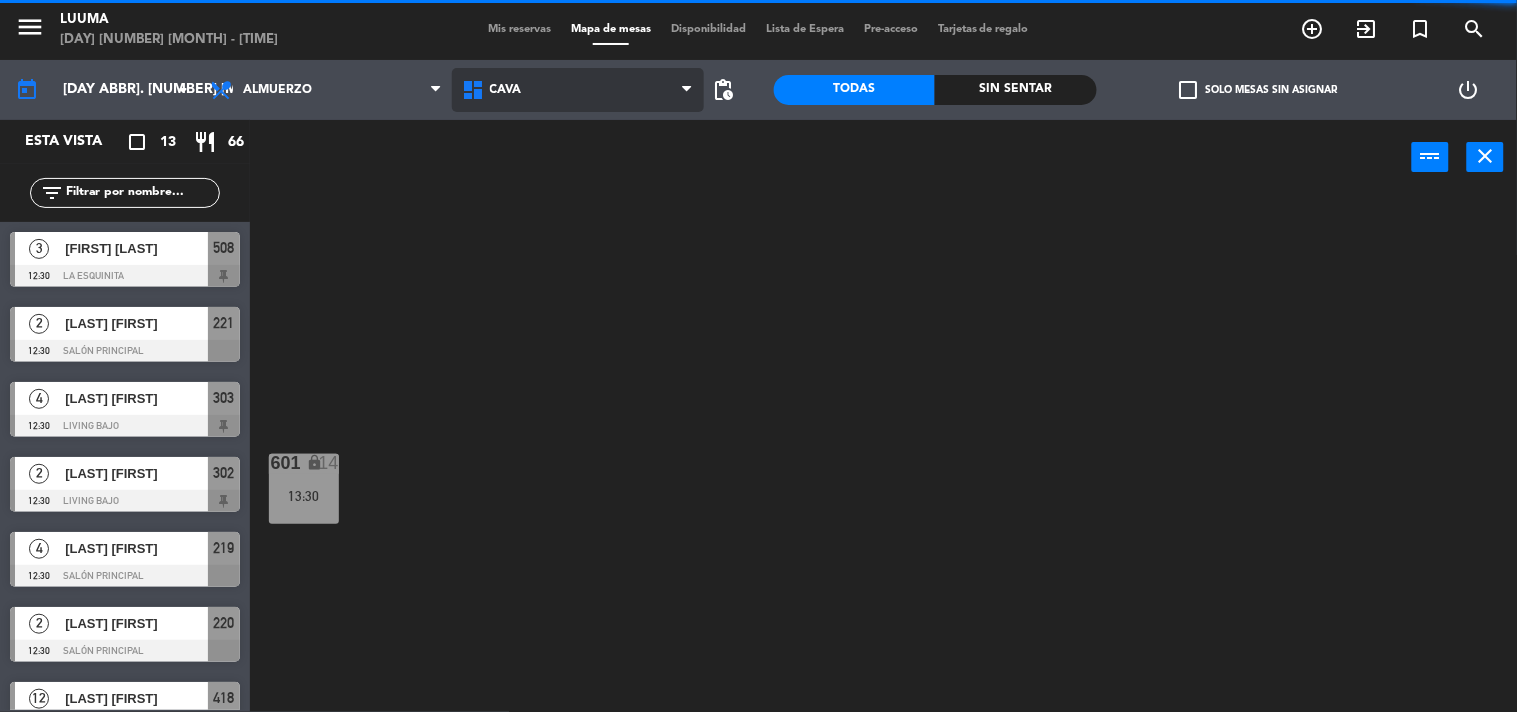 click on "Cava" at bounding box center [578, 90] 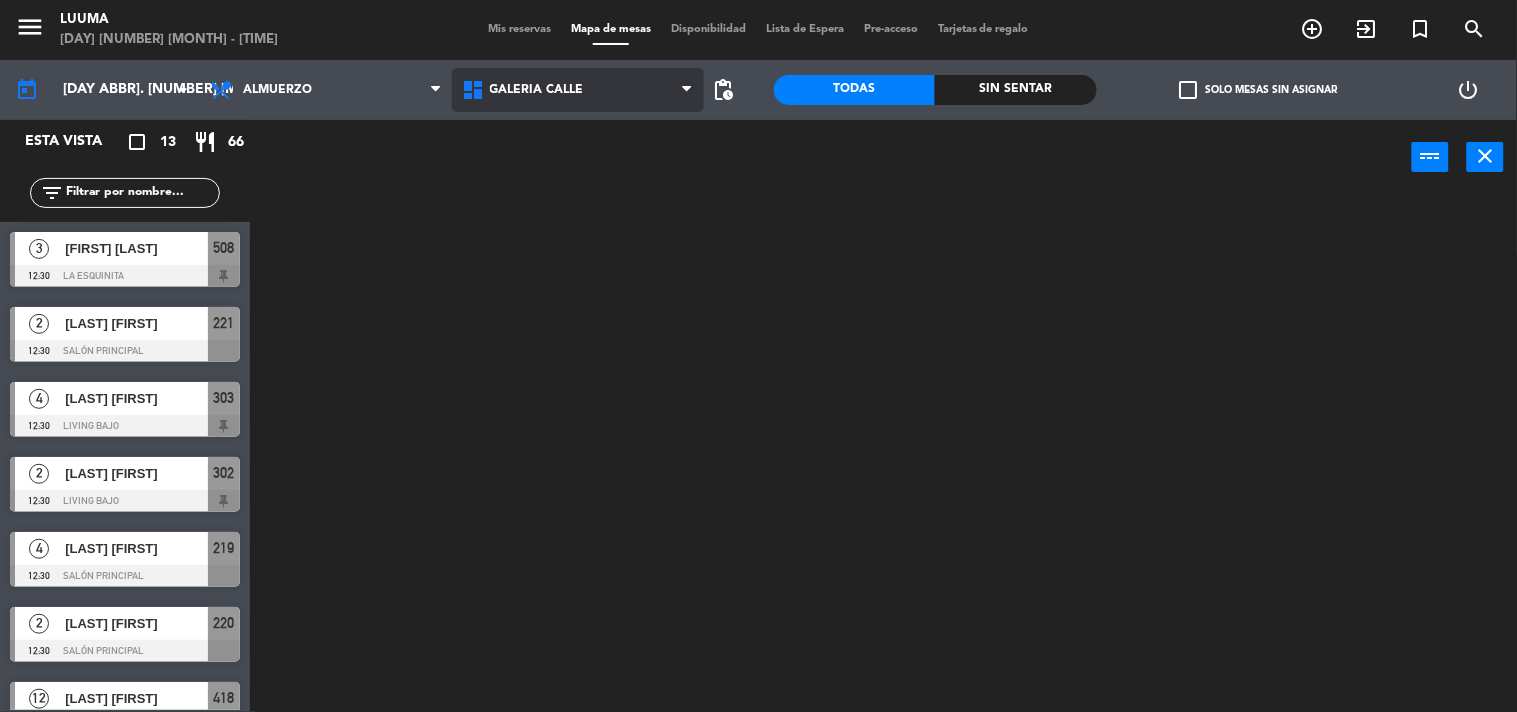 click on "menu Luuma [DAY] [NUMBER] [MONTH] - [TIME] Mis reservas Mapa de mesas Disponibilidad Lista de Espera Pre-acceso Tarjetas de regalo add_circle_outline exit_to_app turned_in_not search today [DAY ABBR]. [NUMBER] [MONTH] [TIME] Almuerzo Cena Almuerzo Almuerzo Cena Cava Galería Calle Galería Techada La Esquinita Patio Salon Barra Salón Familiar Galería Calle Cava Galería Calle Galería Techada La Esquinita Patio Salon Barra Salón Familiar pending_actions Todas Sin sentar check_box_outline_blank Solo mesas sin asignar power_settings_new Esta vista crop_square 13 restaurant 66 filter_list 3 [FIRST] [LAST] 12:30 La Esquinita 508 2 [FIRST] [LAST] 12:30 Salón Principal 221 4 [FIRST] [LAST] 12:30 Living Bajo 303 2 [FIRST] [LAST] 12:30 Living Bajo 302 4 [FIRST] [LAST] 12:30 Salón Principal 219 2 [FIRST] [LAST] 12:30 Salón Principal 220 12 [FIRST] [LAST] 13:00 Salón Familiar 418 5 [FIRST] [LAST]" 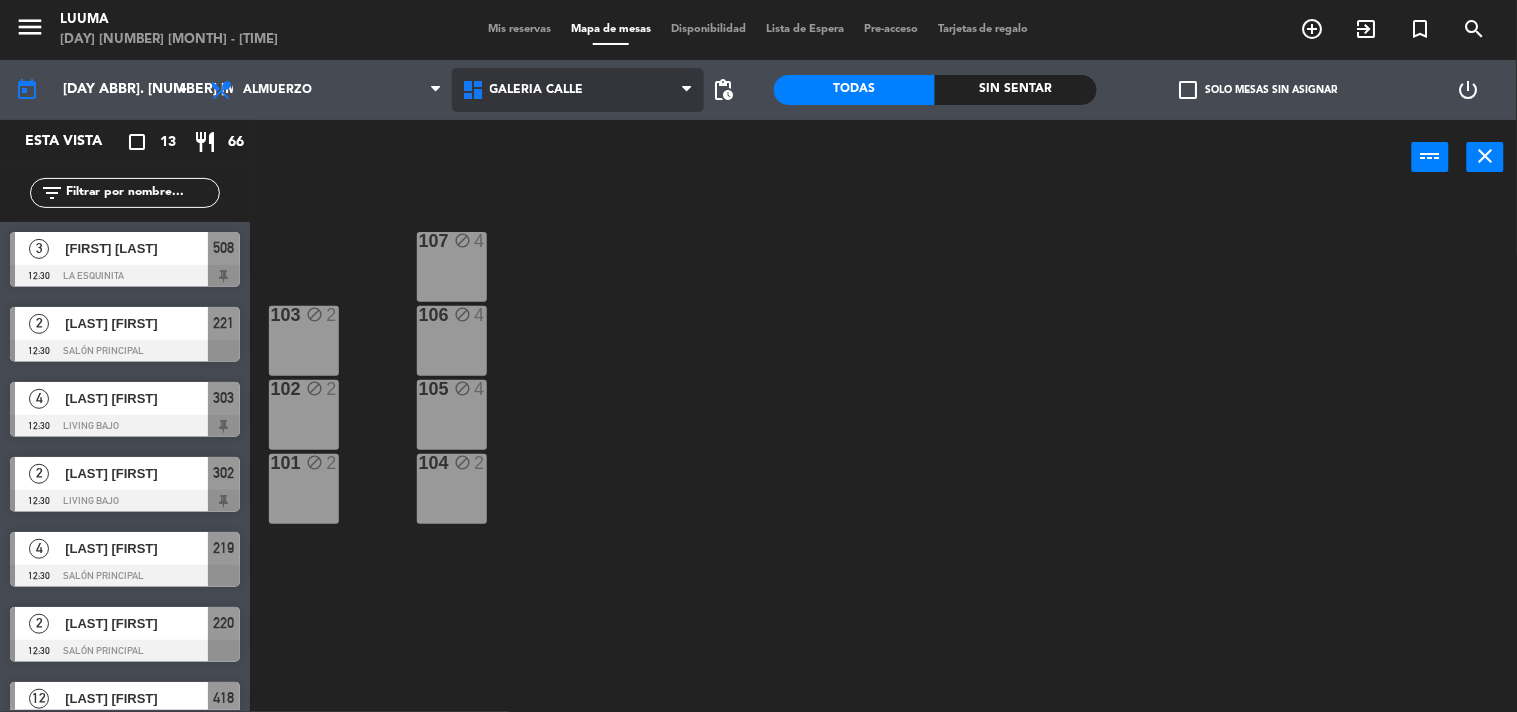 click on "Galería Calle" at bounding box center [578, 90] 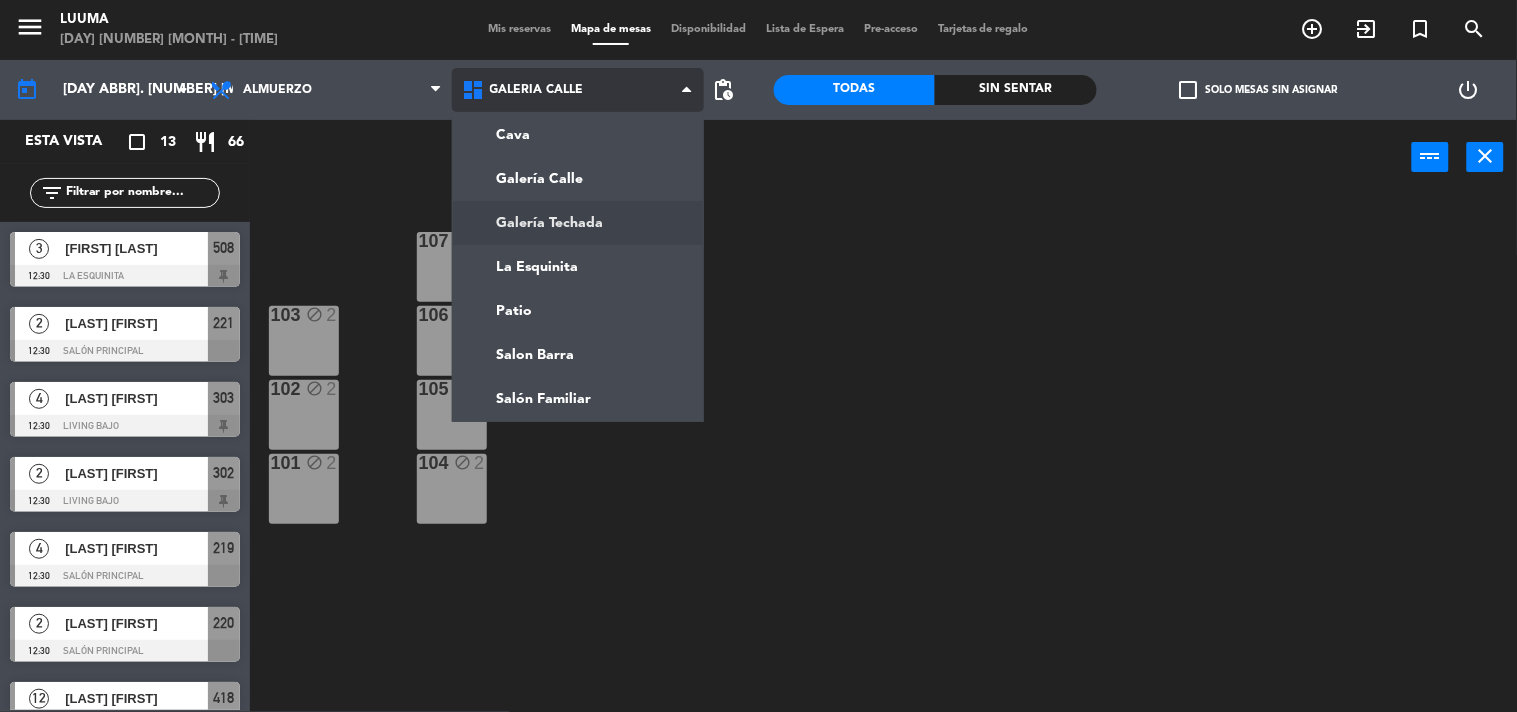 click on "menu Luuma [DAY] [NUMBER] [MONTH] - [TIME] Mis reservas Mapa de mesas Disponibilidad Lista de Espera Pre-acceso Tarjetas de regalo add_circle_outline exit_to_app turned_in_not search today [DAY ABBR]. [NUMBER] [MONTH] [TIME] Almuerzo Cena Almuerzo Almuerzo Cena Cava Galería Calle Galería Techada La Esquinita Patio Salon Barra Salón Familiar Galería Calle Cava Galería Calle Galería Techada La Esquinita Patio Salon Barra Salón Familiar pending_actions Todas Sin sentar check_box_outline_blank Solo mesas sin asignar power_settings_new Esta vista crop_square 13 restaurant 66 filter_list 3 [FIRST] [LAST] 12:30 La Esquinita 508 2 [FIRST] [LAST] 12:30 Salón Principal 221 4 [FIRST] [LAST] 12:30 Living Bajo 303 2 [FIRST] [LAST] 12:30 Living Bajo 302 4 [FIRST] [LAST] 12:30 Salón Principal 219 2 [FIRST] [LAST] 12:30 Salón Principal 220 12 [FIRST] [LAST] 13:00 Salón Familiar 418 5 [FIRST] [LAST]" 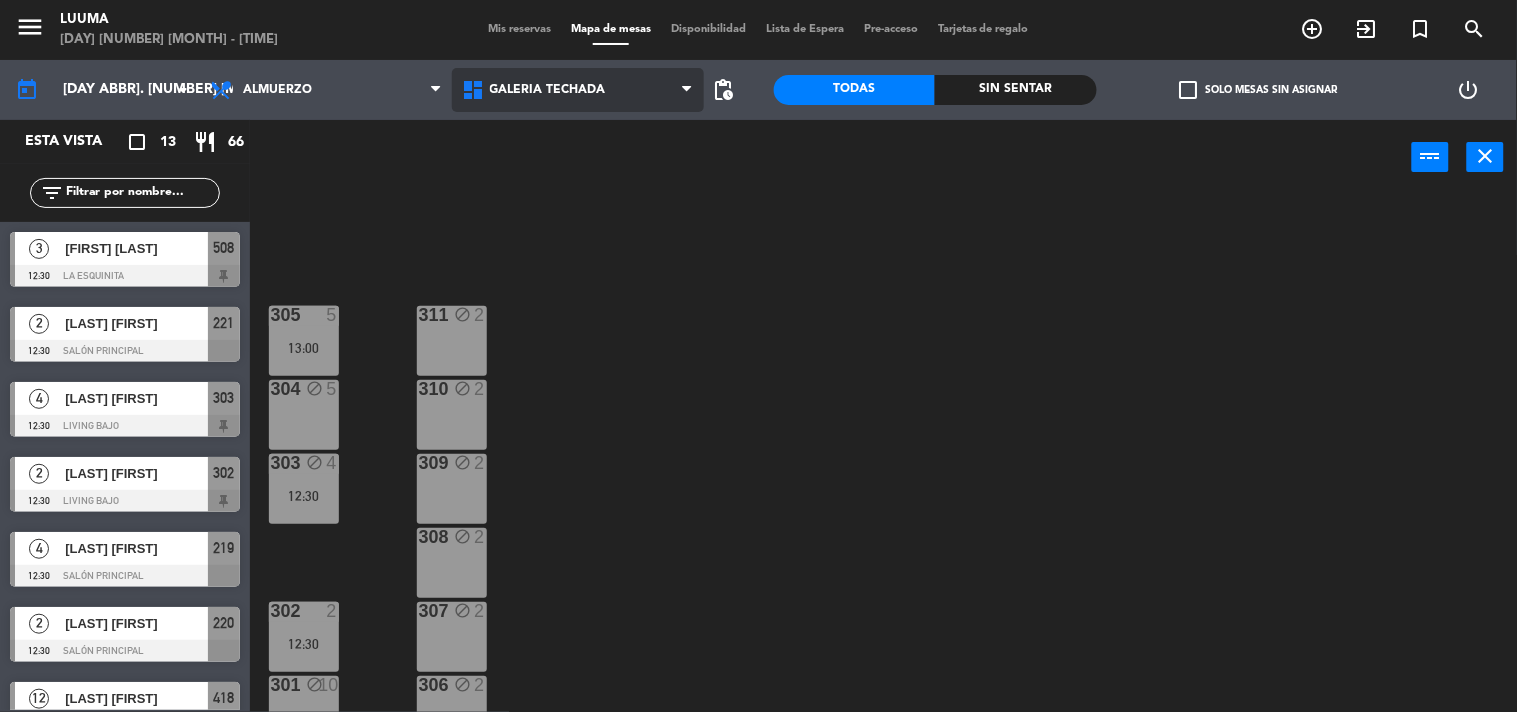 click on "Galería Techada" at bounding box center [578, 90] 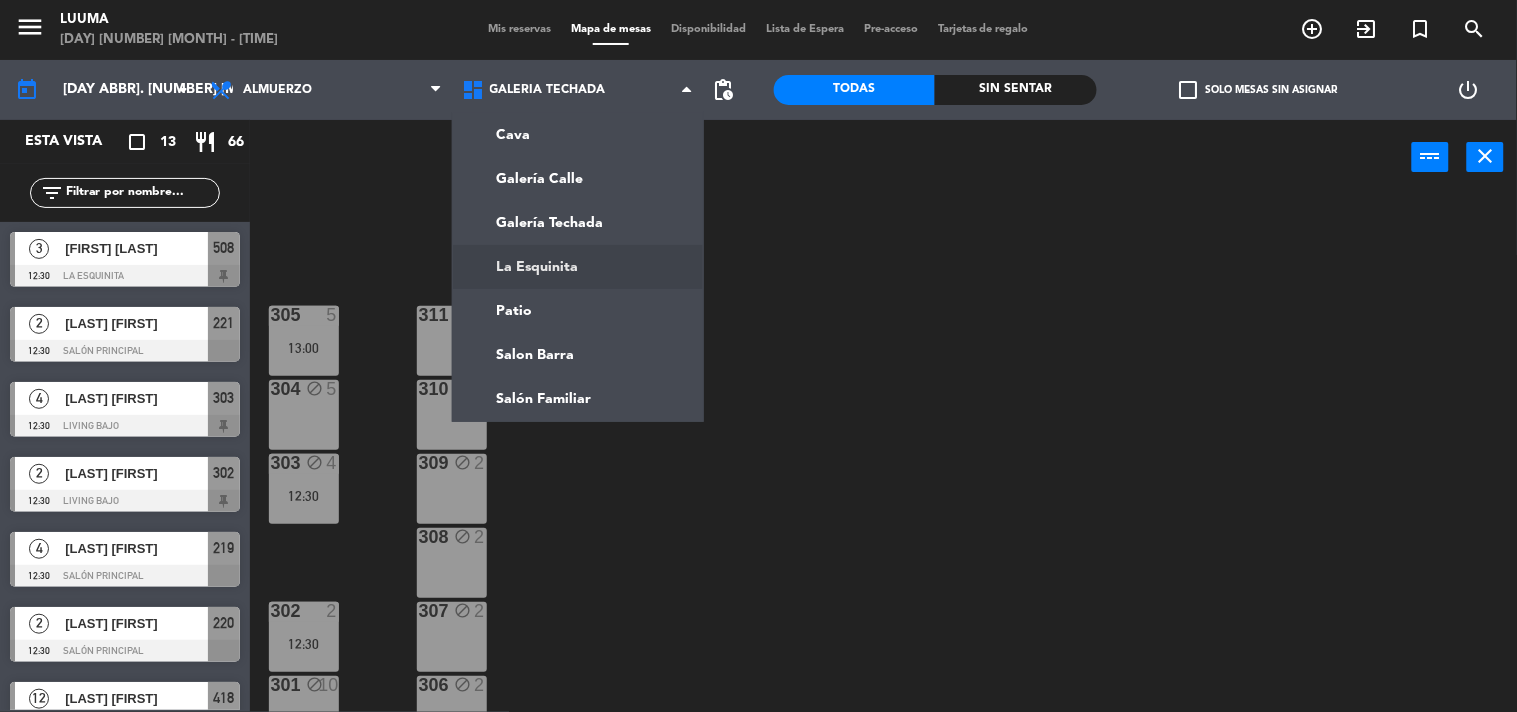 click on "menu Luuma [DAY] [NUMBER] [MONTH] - [TIME] Mis reservas Mapa de mesas Disponibilidad Lista de Espera Pre-acceso Tarjetas de regalo add_circle_outline exit_to_app turned_in_not search today [DAY ABBR]. [NUMBER] [MONTH] [TIME] Almuerzo Cena Almuerzo Almuerzo Cena Cava Galería Calle Galería Techada La Esquinita Patio Salon Barra Salón Familiar Galería Techada Cava Galería Calle Galería Techada La Esquinita Patio Salon Barra Salón Familiar pending_actions Todas Sin sentar check_box_outline_blank Solo mesas sin asignar power_settings_new Esta vista crop_square 13 restaurant 66 filter_list 3 [FIRST] [LAST] 12:30 La Esquinita 508 2 [FIRST] [LAST] 12:30 Salón Principal 221 4 [FIRST] [LAST] 12:30 Living Bajo 303 2 [FIRST] [LAST] 12:30 Living Bajo 302 4 [FIRST] [LAST] 12:30 Salón Principal 219 2 [FIRST] [LAST] 12:30 Salón Principal 220 12 [FIRST] [LAST] 13:00 Salón Familiar 418 5 [FIRST] [LAST]" 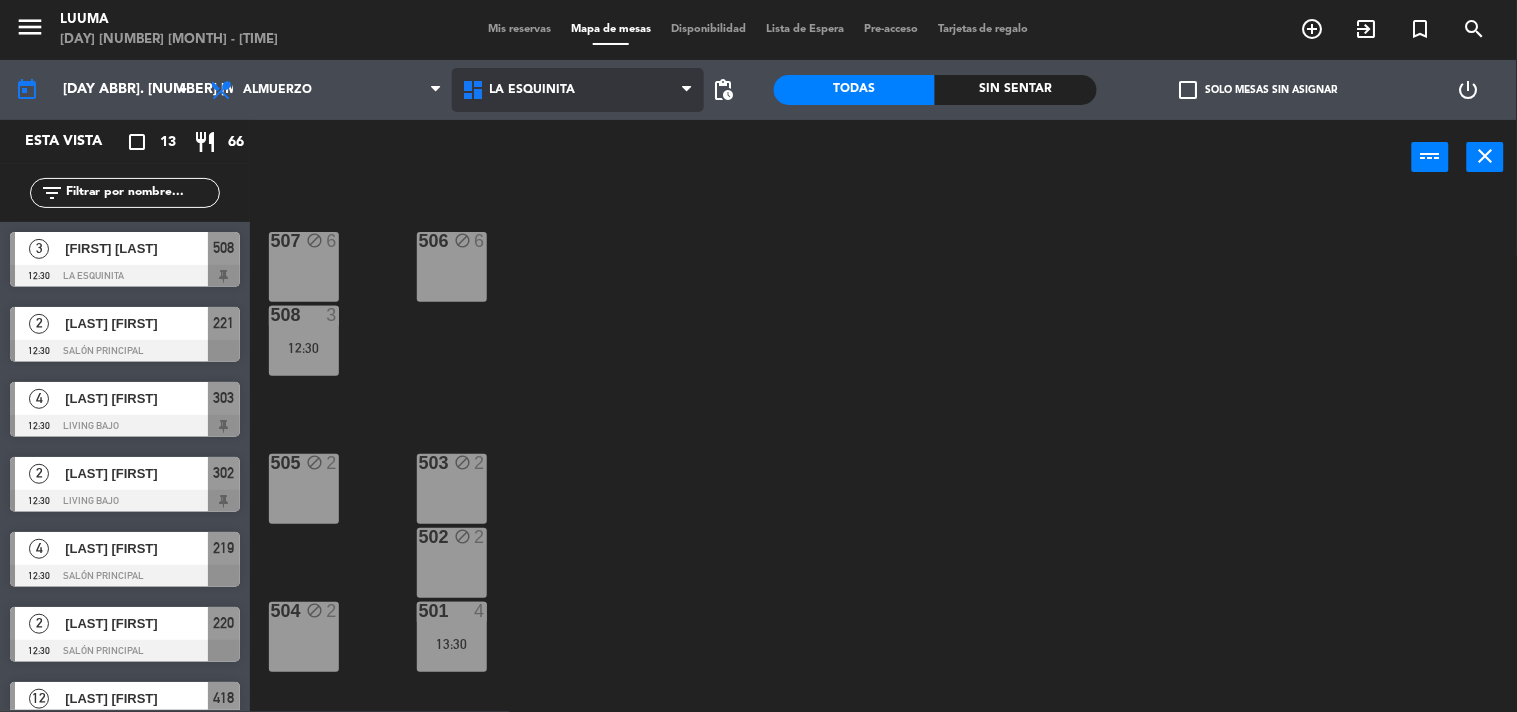 click on "La Esquinita" at bounding box center [533, 90] 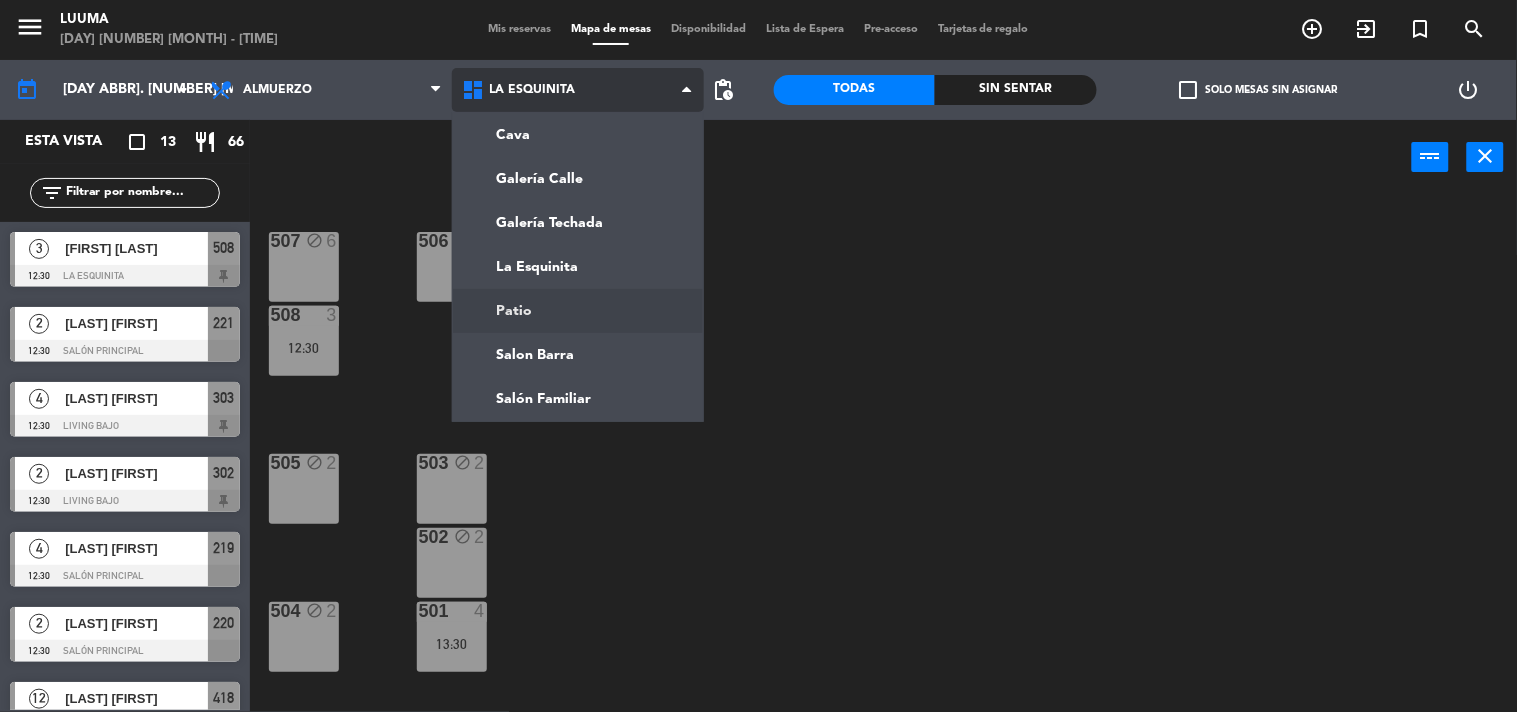 click on "menu Luuma [DAY] [NUMBER] [MONTH] - [TIME] Mis reservas Mapa de mesas Disponibilidad Lista de Espera Pre-acceso Tarjetas de regalo add_circle_outline exit_to_app turned_in_not search today [DAY ABBR]. [NUMBER] [MONTH] [TIME] Almuerzo Cena Almuerzo Almuerzo Cena Cava Galería Calle Galería Techada La Esquinita Patio Salon Barra Salón Familiar La Esquinita Cava Galería Calle Galería Techada La Esquinita Patio Salon Barra Salón Familiar pending_actions Todas Sin sentar check_box_outline_blank Solo mesas sin asignar power_settings_new Esta vista crop_square 13 restaurant 66 filter_list 3 [FIRST] [LAST] 12:30 La Esquinita 508 2 [FIRST] [LAST] 12:30 Salón Principal 221 4 [FIRST] [LAST] 12:30 Living Bajo 303 2 [FIRST] [LAST] 12:30 Living Bajo 302 4 [FIRST] [LAST] 12:30 Salón Principal 219 2 [FIRST] [LAST] 12:30 Salón Principal 220 12 [FIRST] [LAST] 13:00 Salón Familiar 418 5 [FIRST] [LAST] 305" 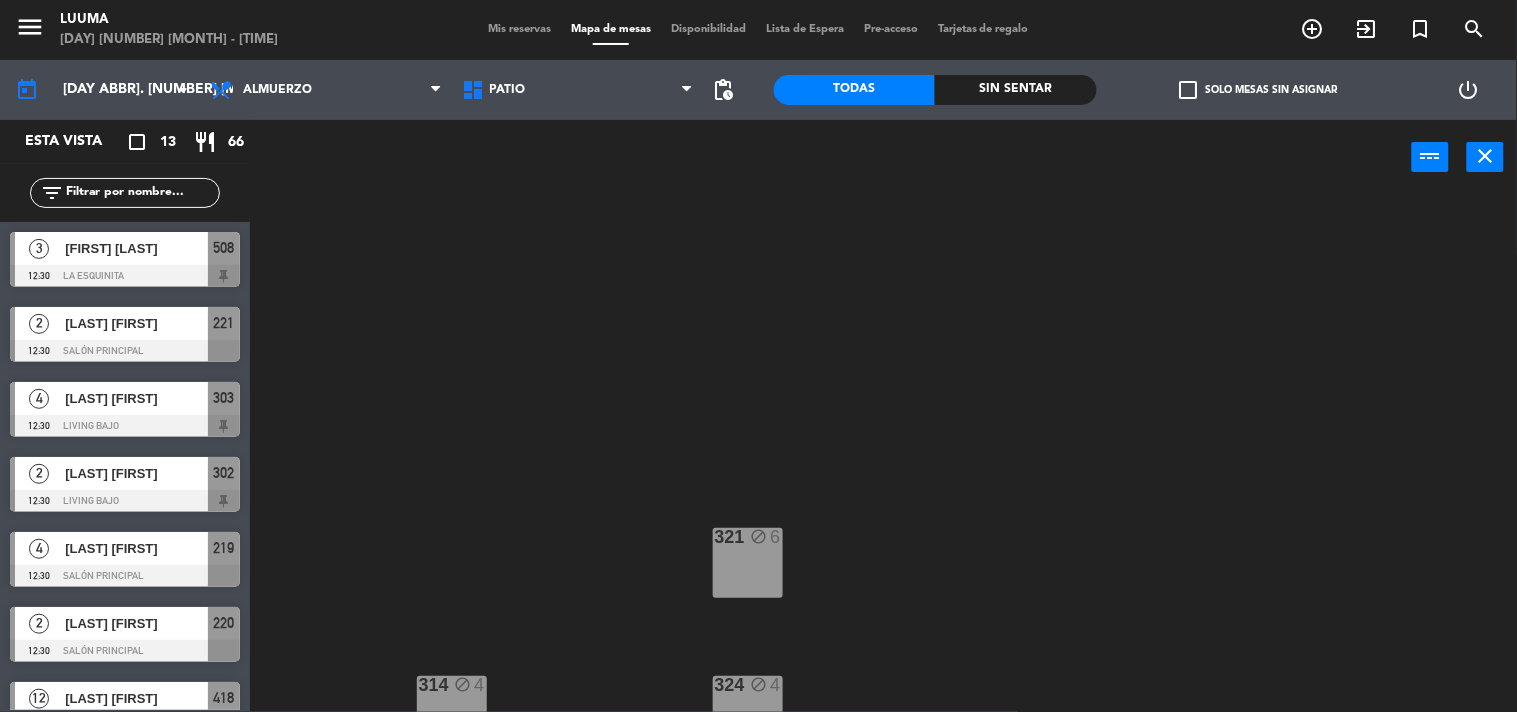scroll, scrollTop: 106, scrollLeft: 0, axis: vertical 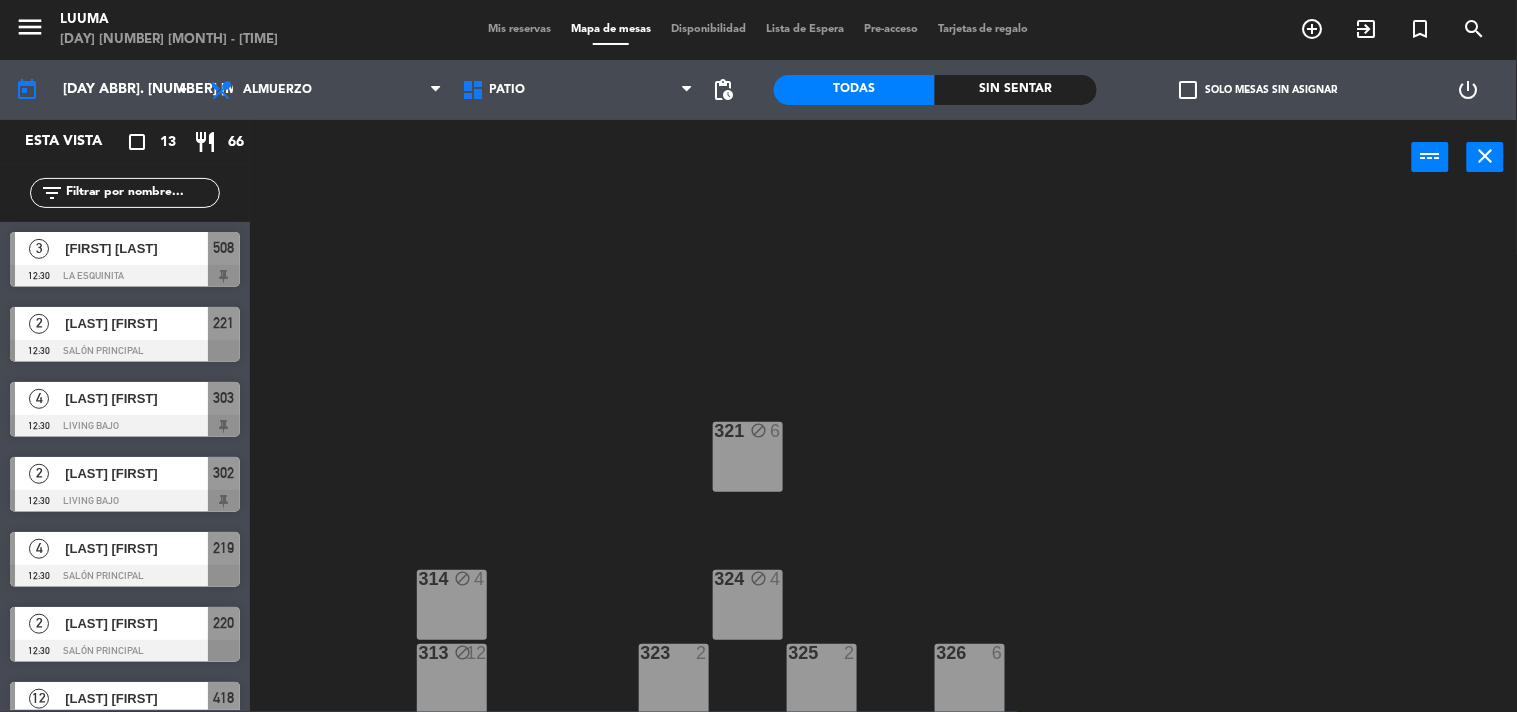 click on "323  2" at bounding box center [674, 679] 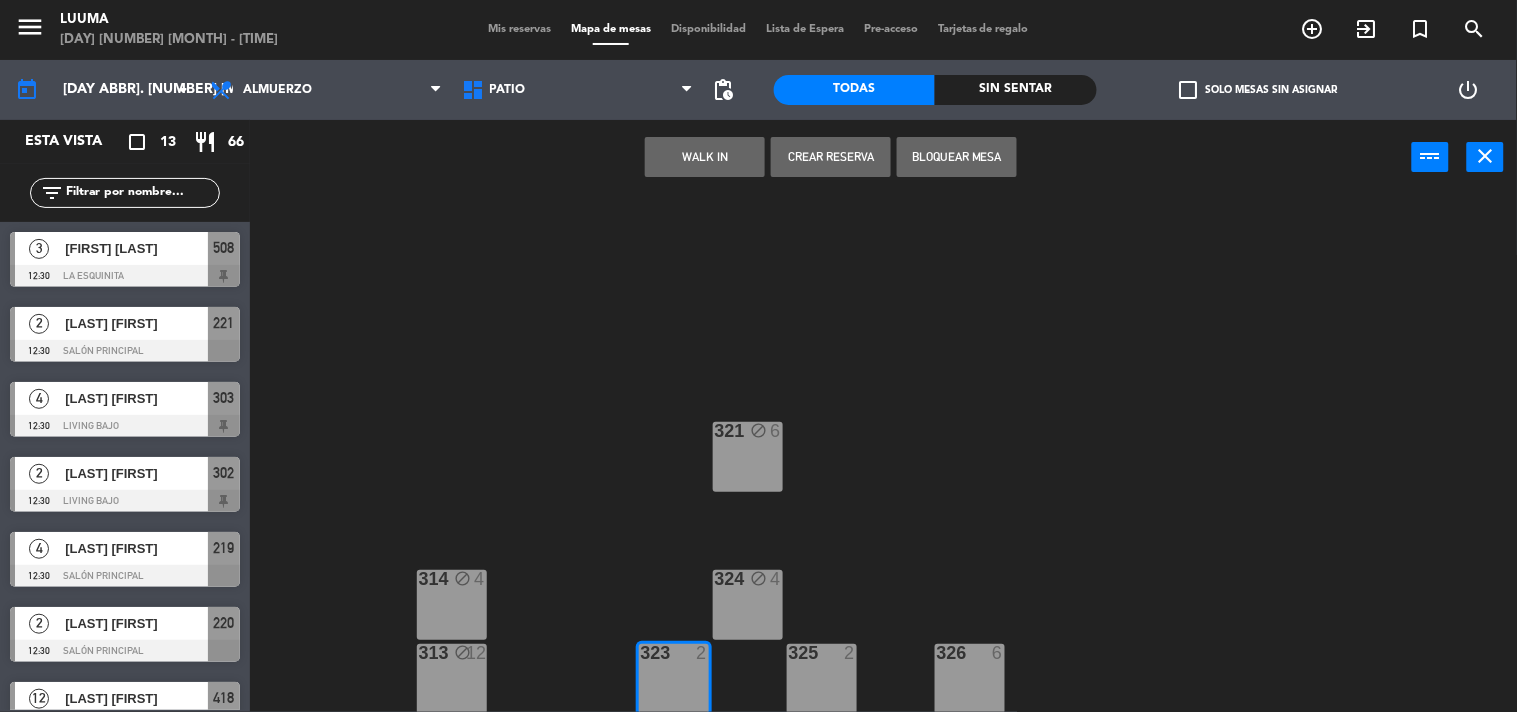 click on "325  2" at bounding box center [822, 679] 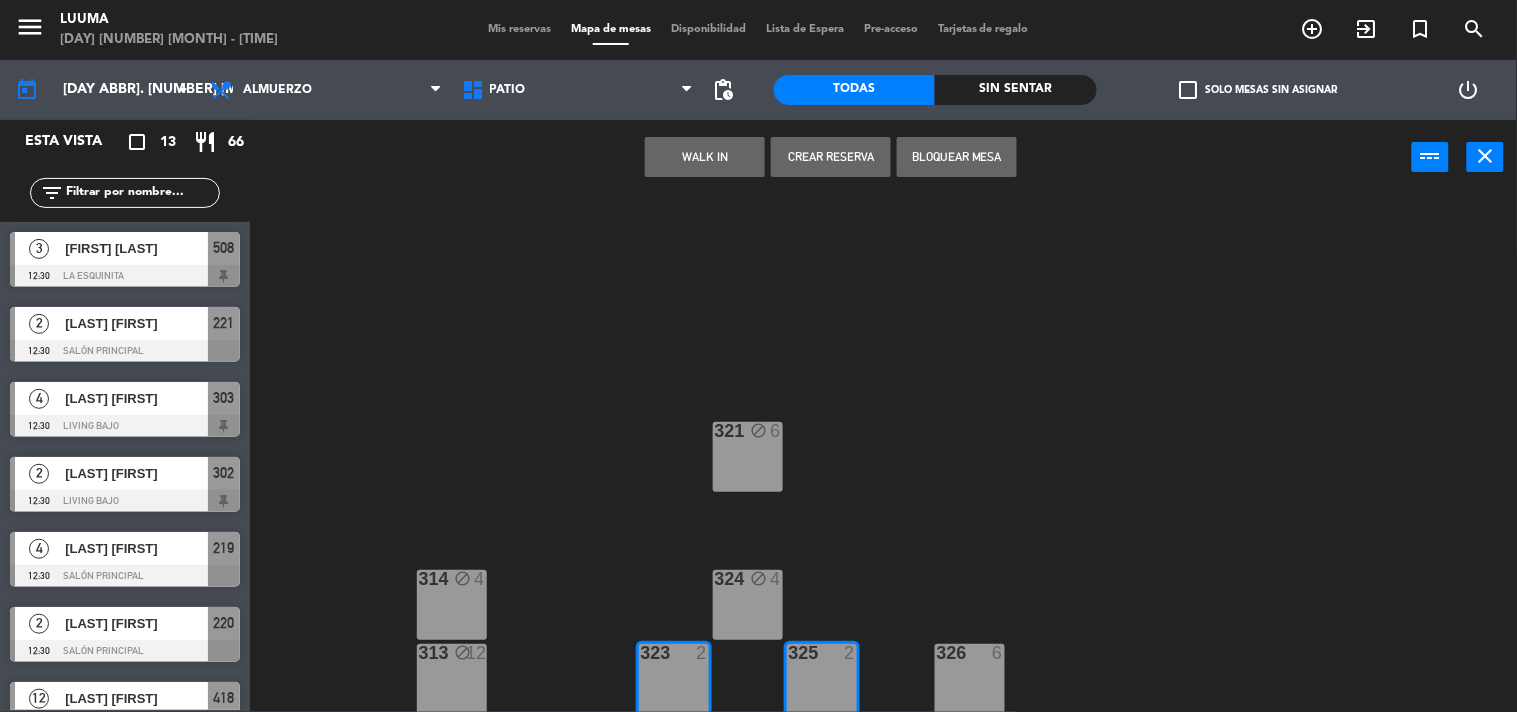 click on "326  6" at bounding box center [970, 679] 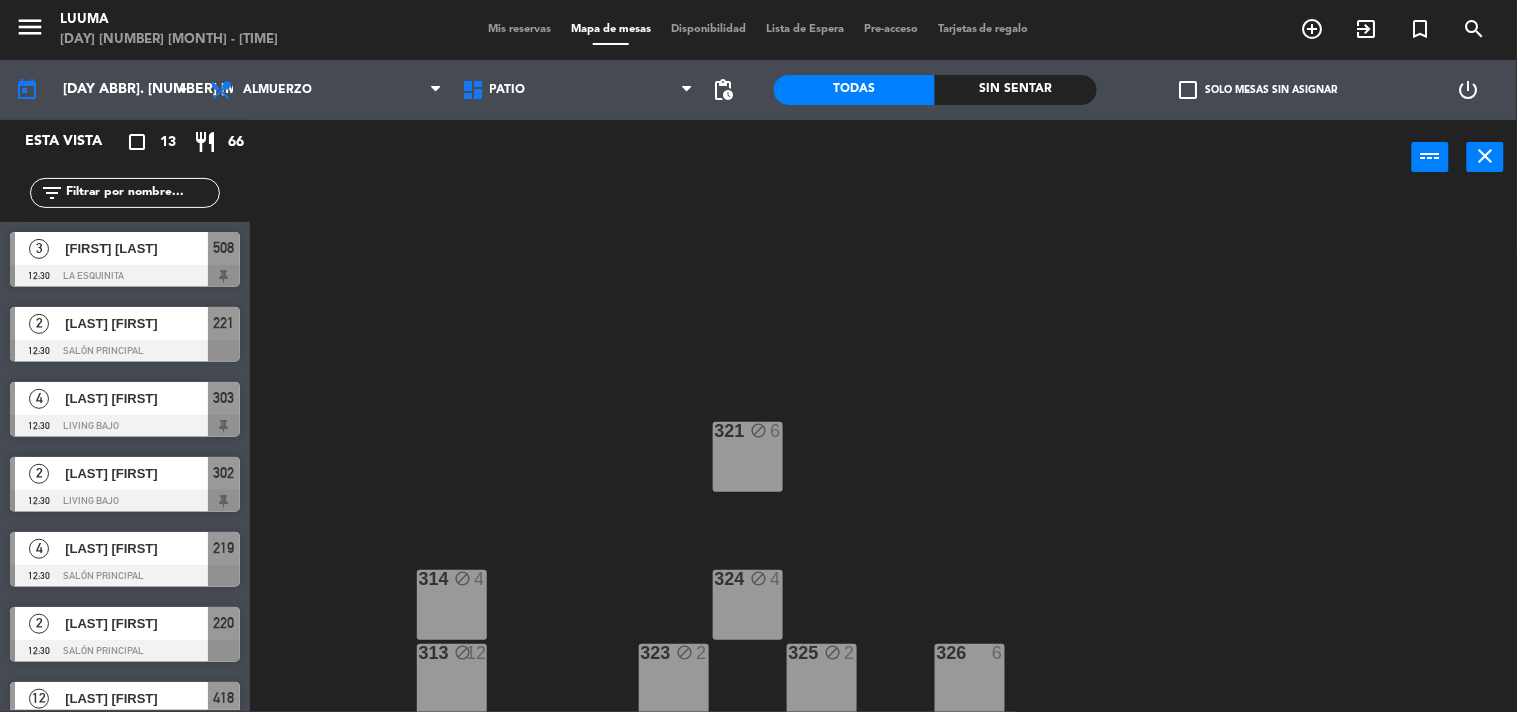 click on "326  6" at bounding box center (970, 679) 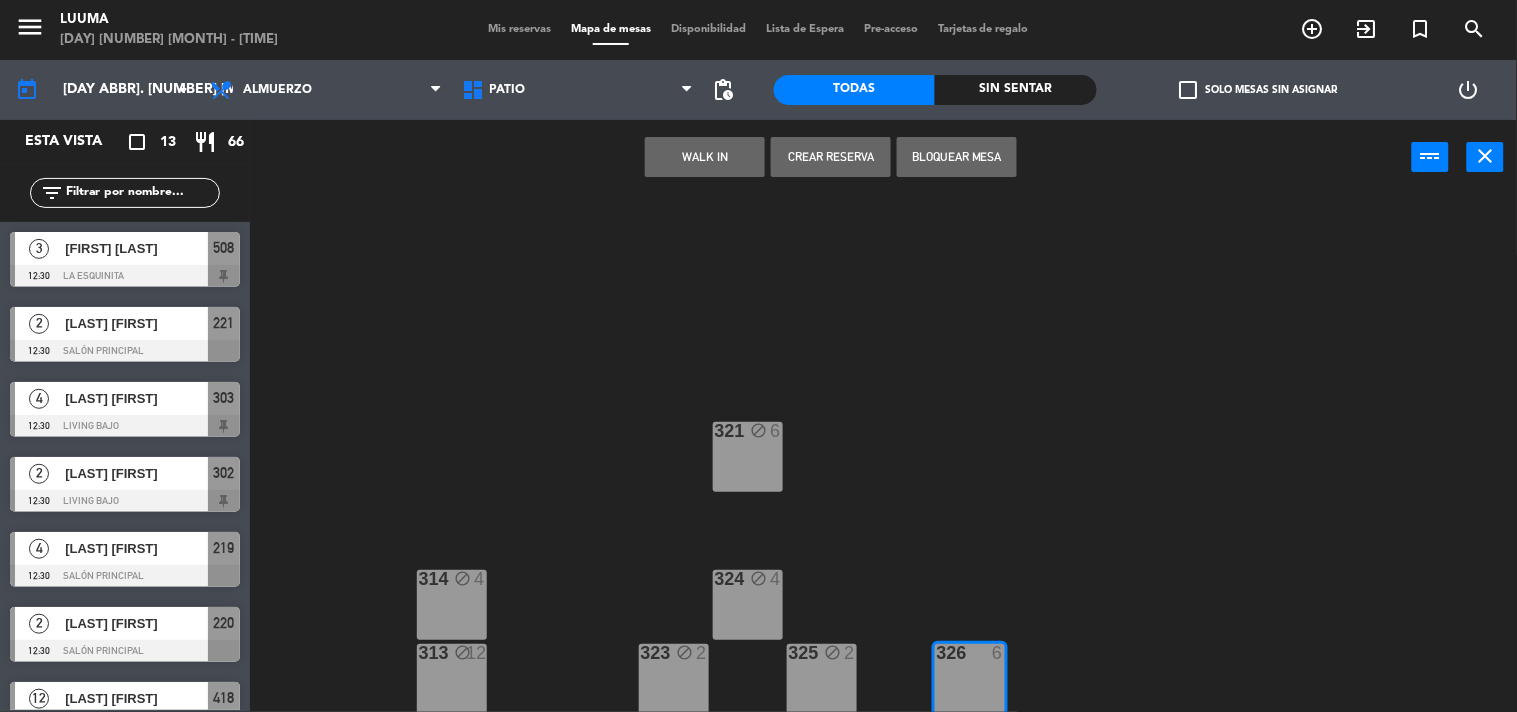 click on "Bloquear Mesa" at bounding box center [957, 157] 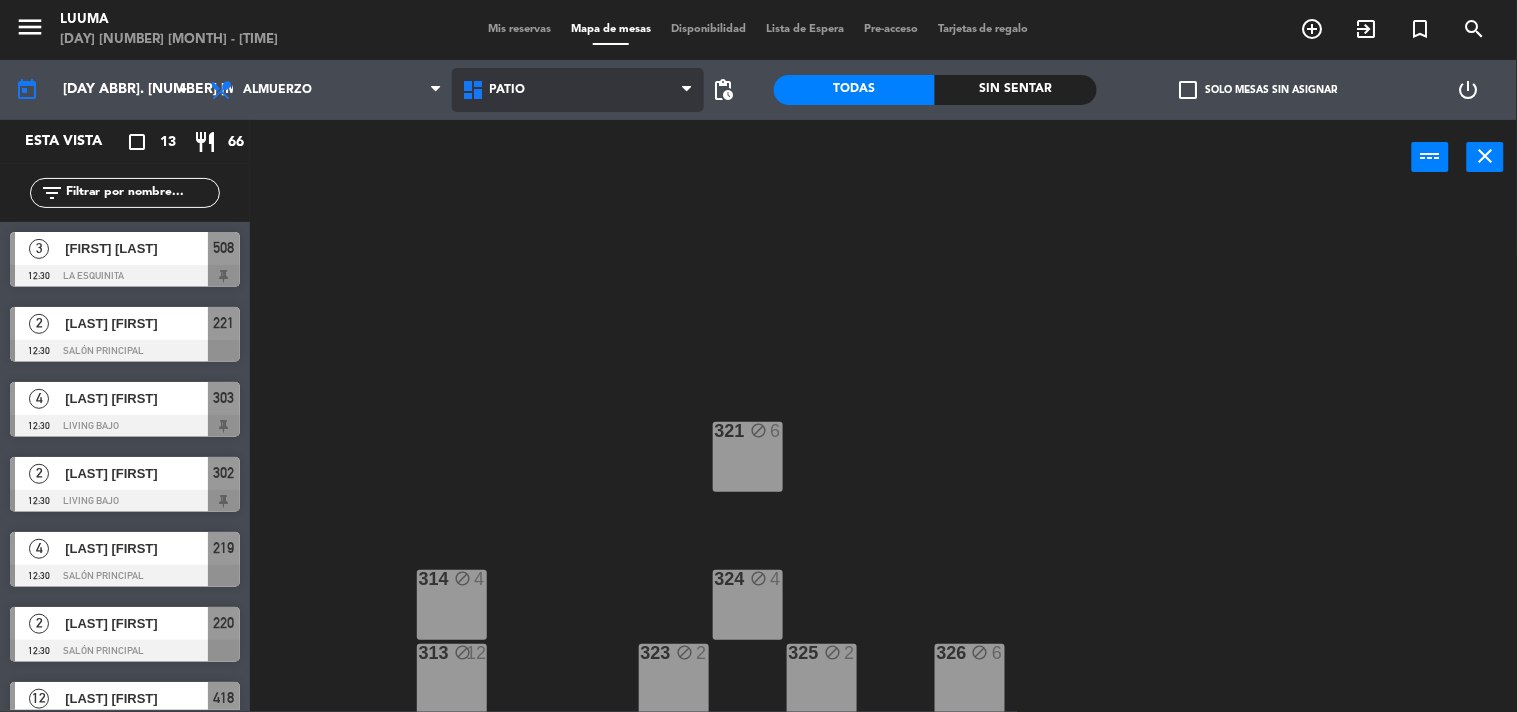 click on "Patio" at bounding box center (578, 90) 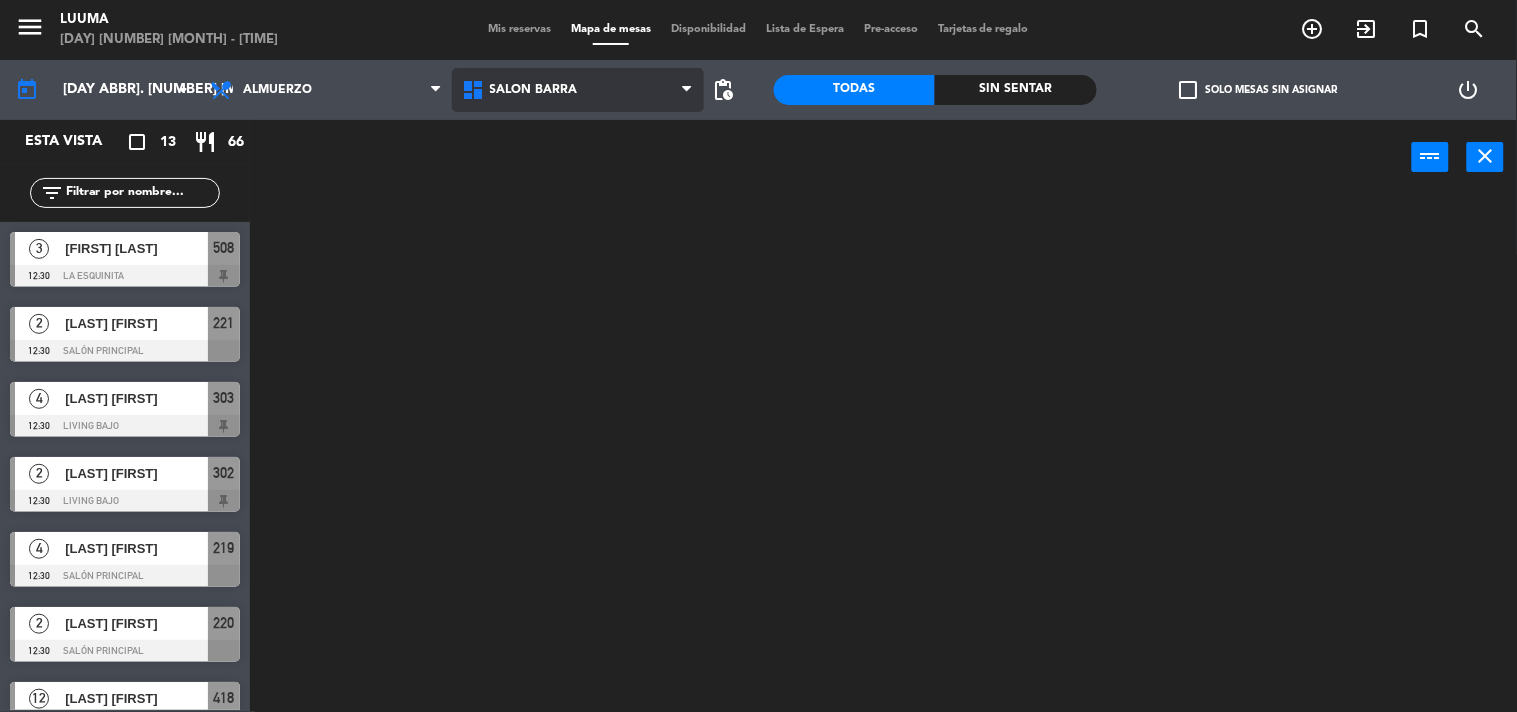 click on "menu Luuma [DAY] [NUMBER] [MONTH] - [TIME] Mis reservas Mapa de mesas Disponibilidad Lista de Espera Pre-acceso Tarjetas de regalo add_circle_outline exit_to_app turned_in_not search today [DAY ABBR]. [NUMBER] [MONTH] [TIME] Almuerzo Cena Almuerzo Almuerzo Cena Cava Galería Calle Galería Techada La Esquinita Patio Salon Barra Salón Familiar Salon Barra Cava Galería Calle Galería Techada La Esquinita Patio Salon Barra Salón Familiar pending_actions Todas Sin sentar check_box_outline_blank Solo mesas sin asignar power_settings_new Esta vista crop_square 13 restaurant 66 filter_list 3 [FIRST] [LAST] 12:30 La Esquinita 508 2 [FIRST] [LAST] 12:30 Salón Principal 221 4 [FIRST] [LAST] 12:30 Living Bajo 303 2 [FIRST] [LAST] 12:30 Living Bajo 302 4 [FIRST] [LAST] 12:30 Salón Principal 219 2 [FIRST] [LAST] 12:30 Salón Principal 220 12 [FIRST] [LAST] 13:00 Salón Familiar 418 5 [FIRST] [LAST] 305" 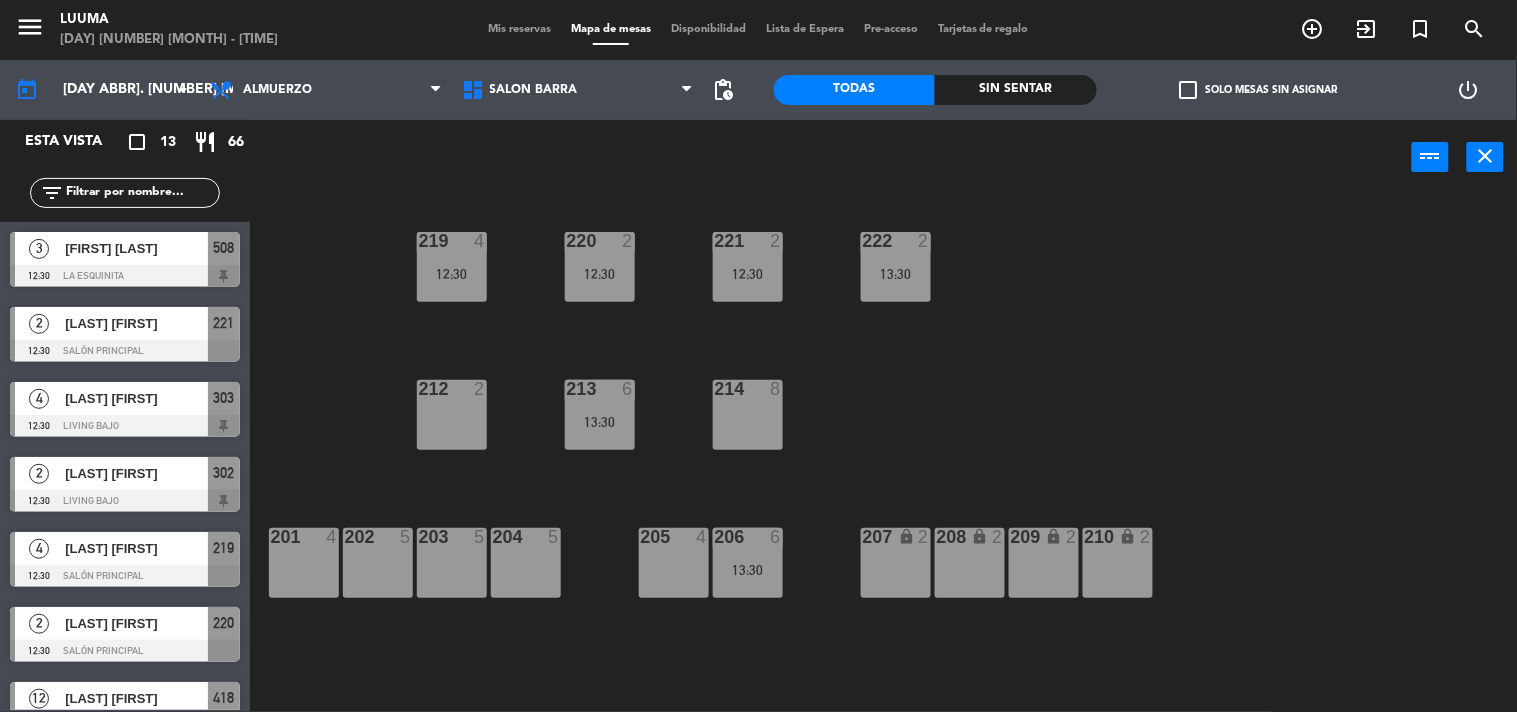 click on "204  5" at bounding box center [526, 563] 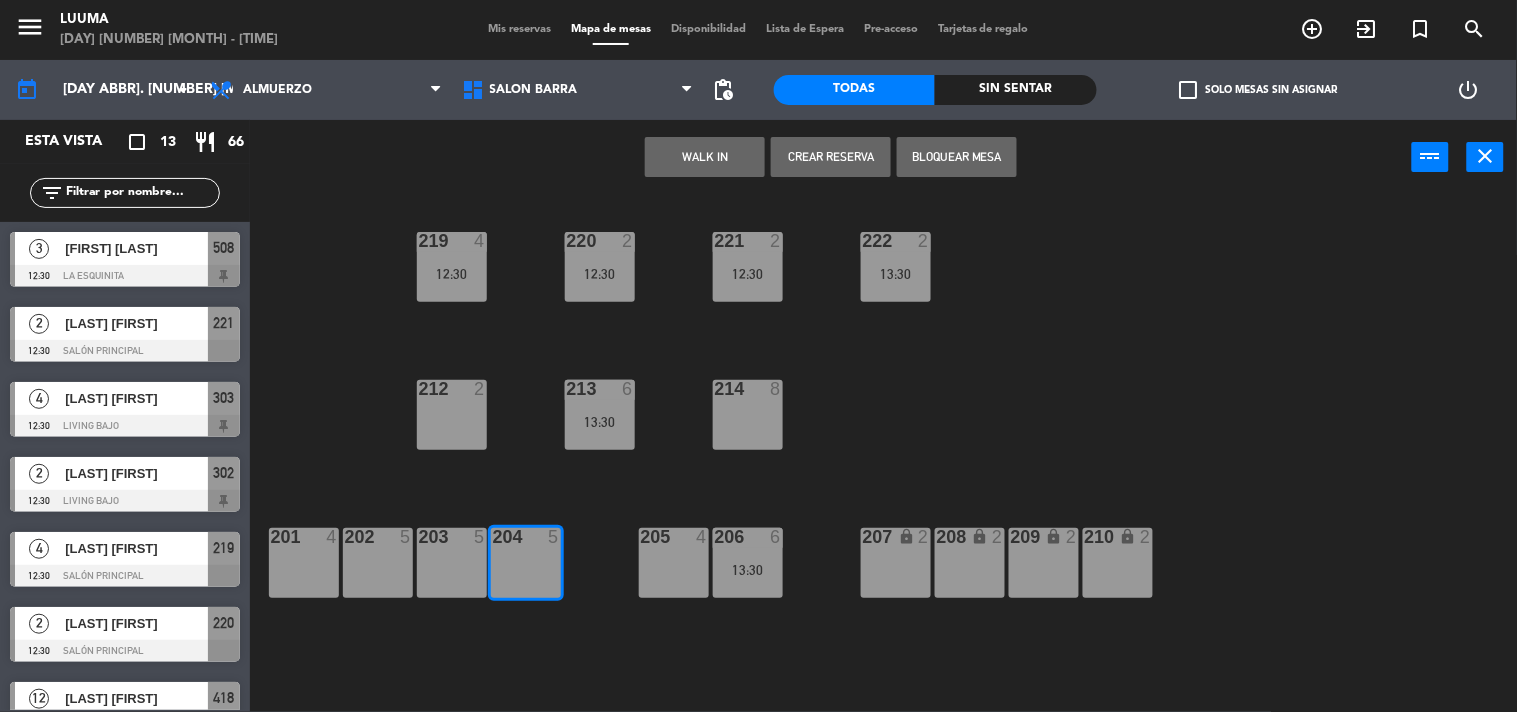 click on "203  5" at bounding box center [452, 563] 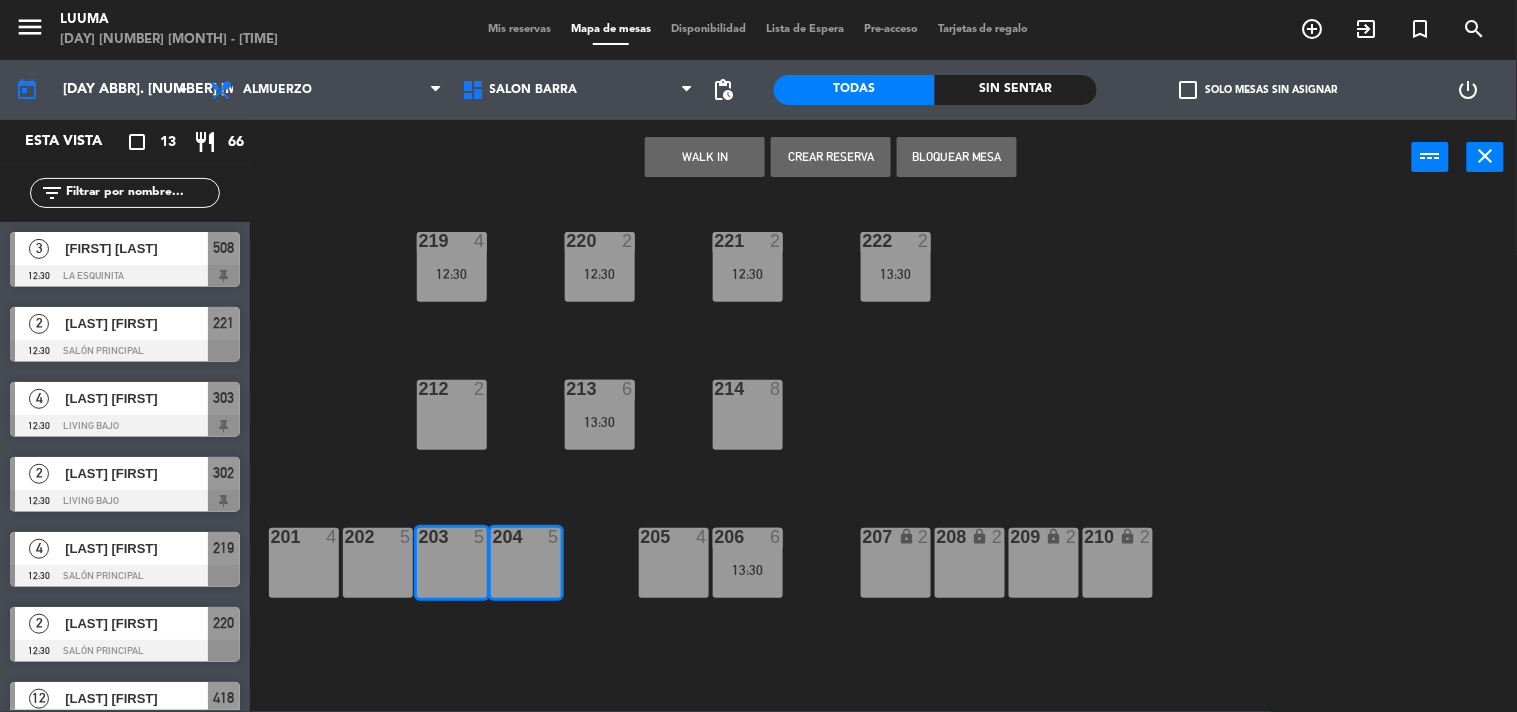 click at bounding box center [377, 537] 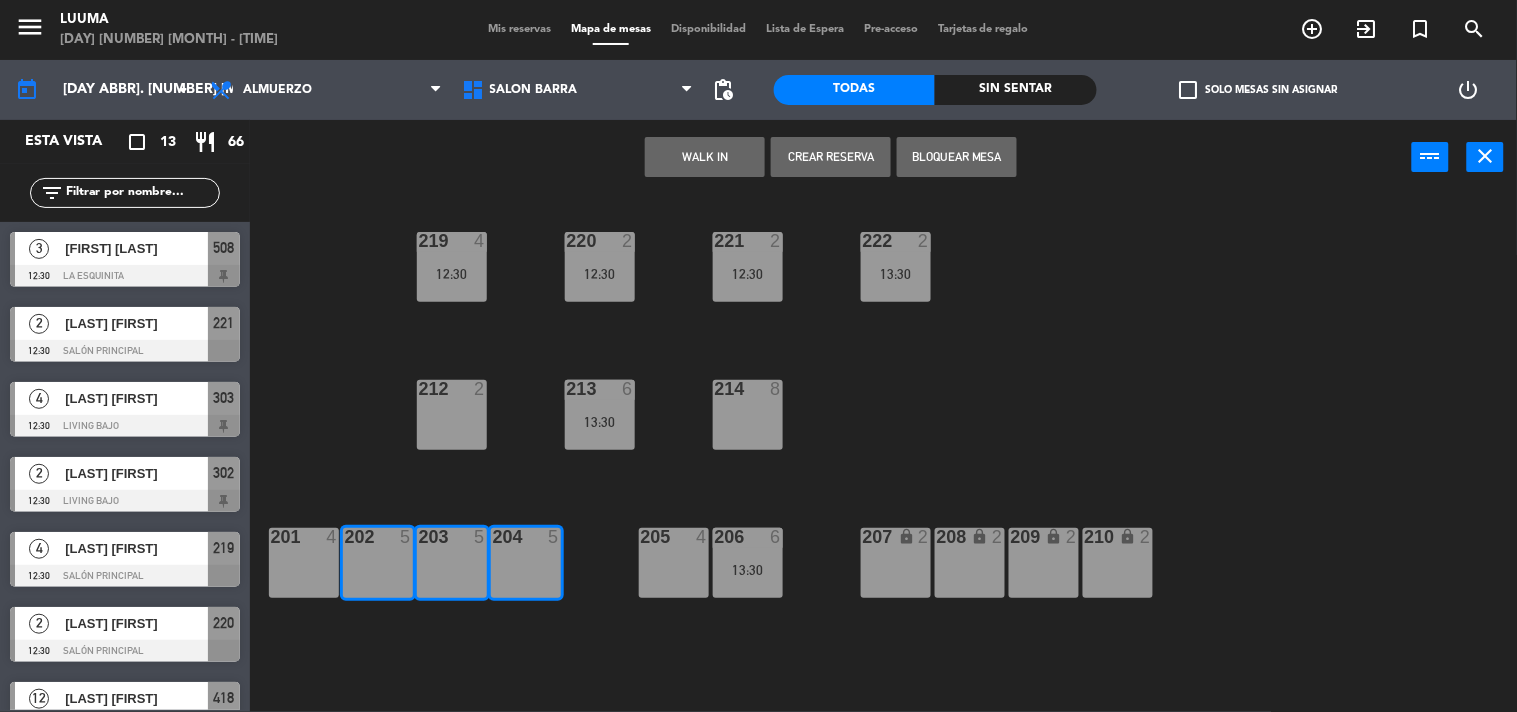 click on "Bloquear Mesa" at bounding box center [957, 157] 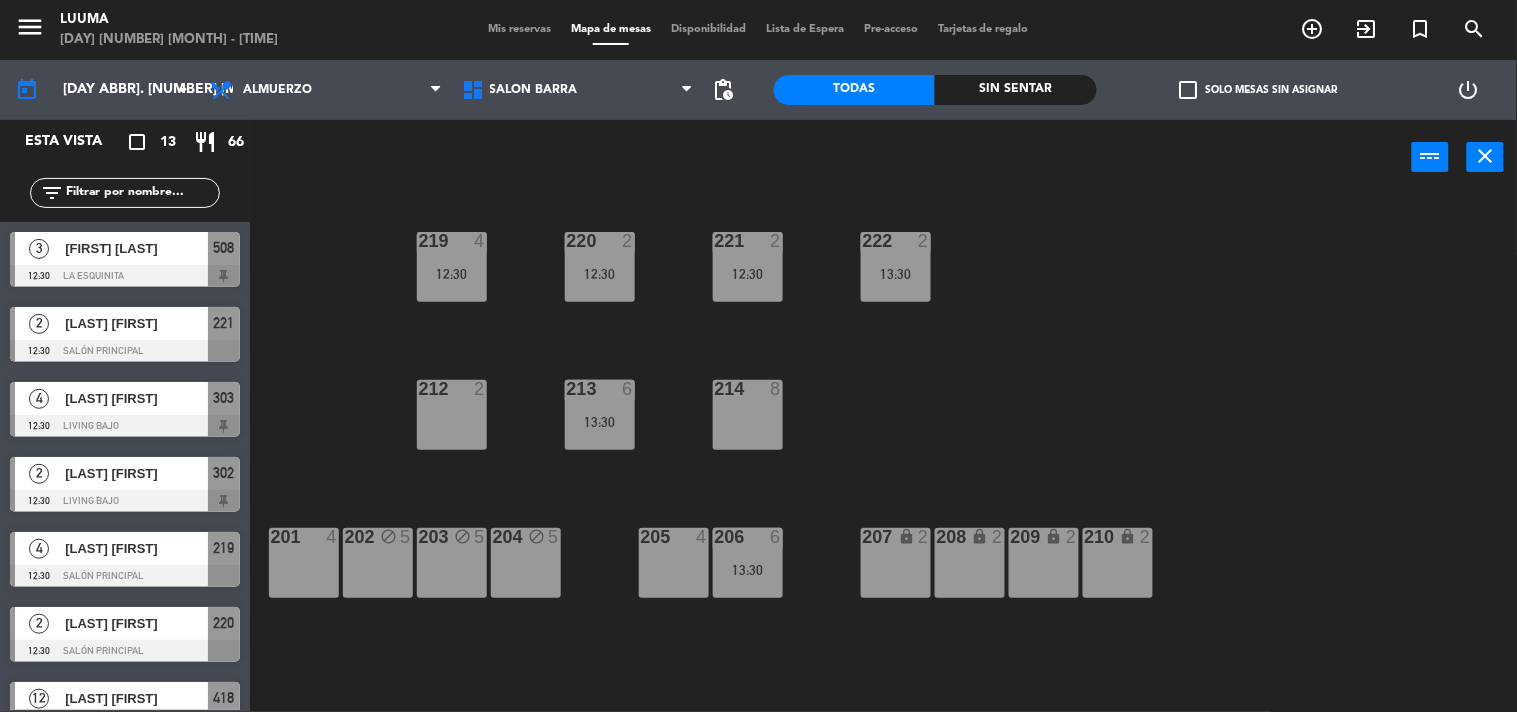 click on "214 8" at bounding box center [748, 415] 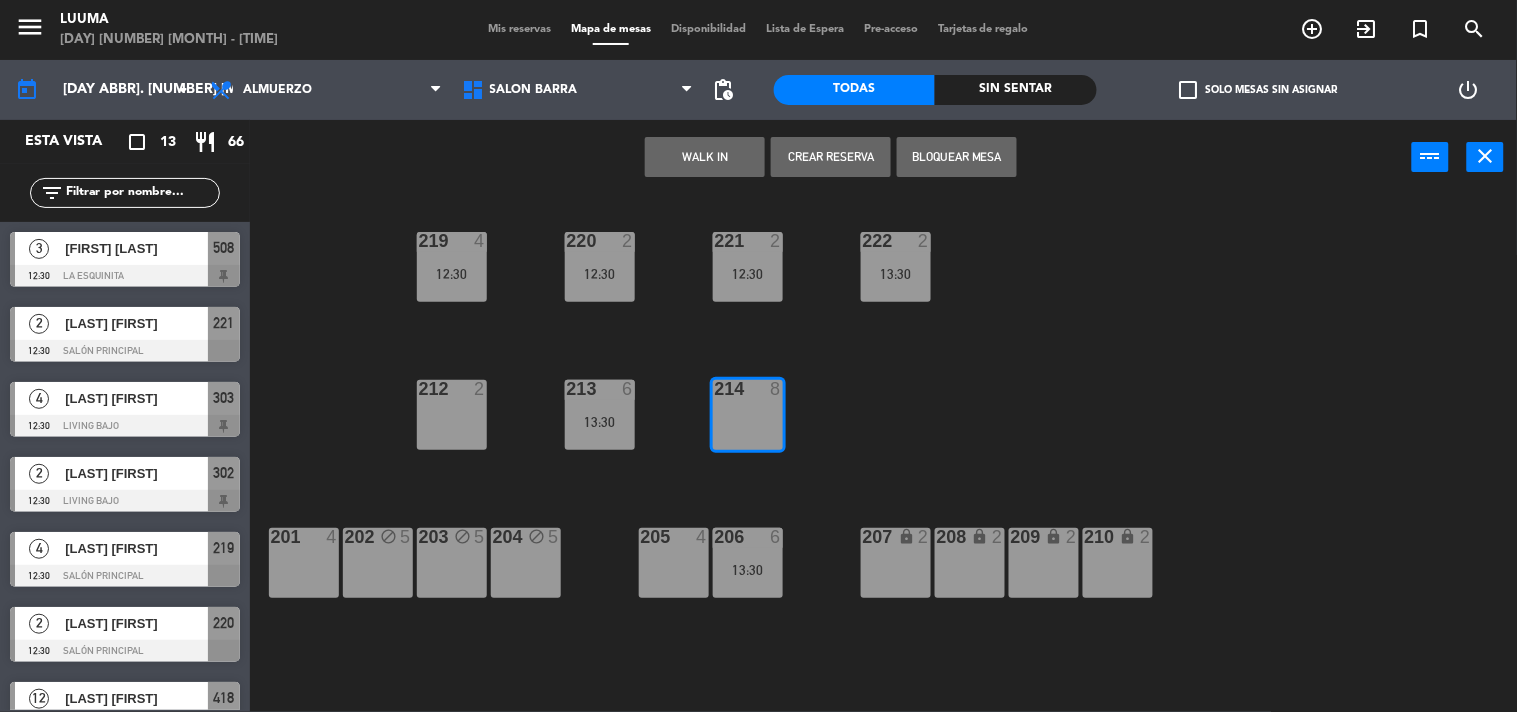 click at bounding box center [451, 389] 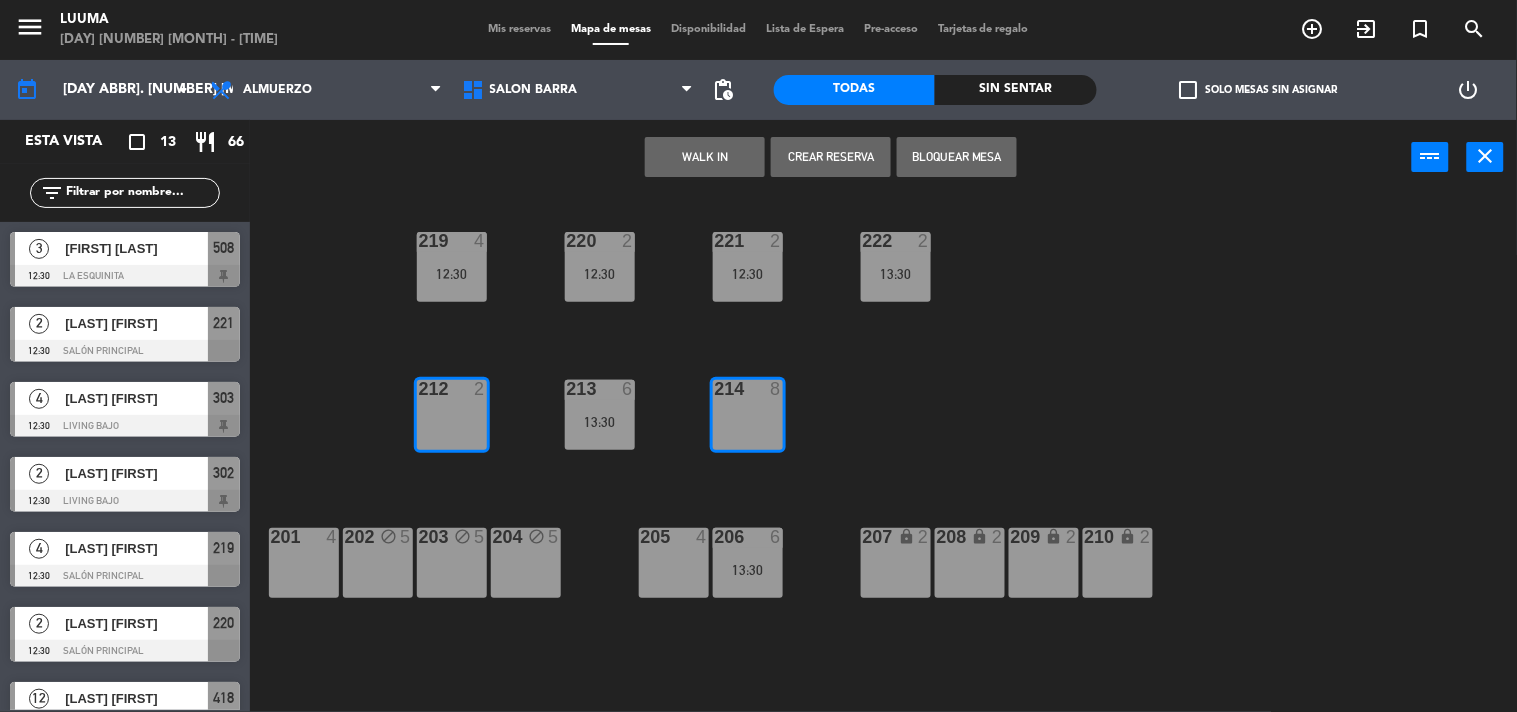 click on "Bloquear Mesa" at bounding box center [957, 157] 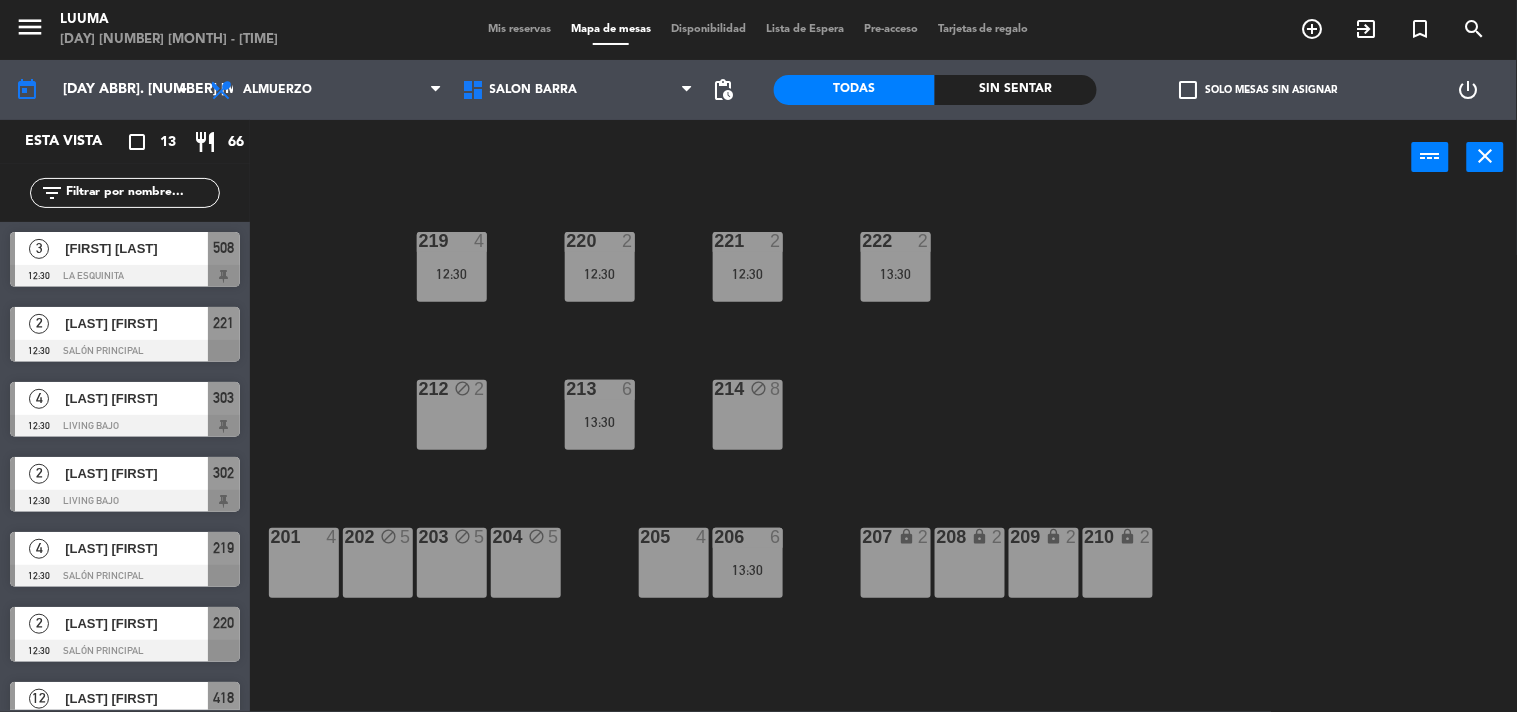 click on "201  4" at bounding box center [304, 563] 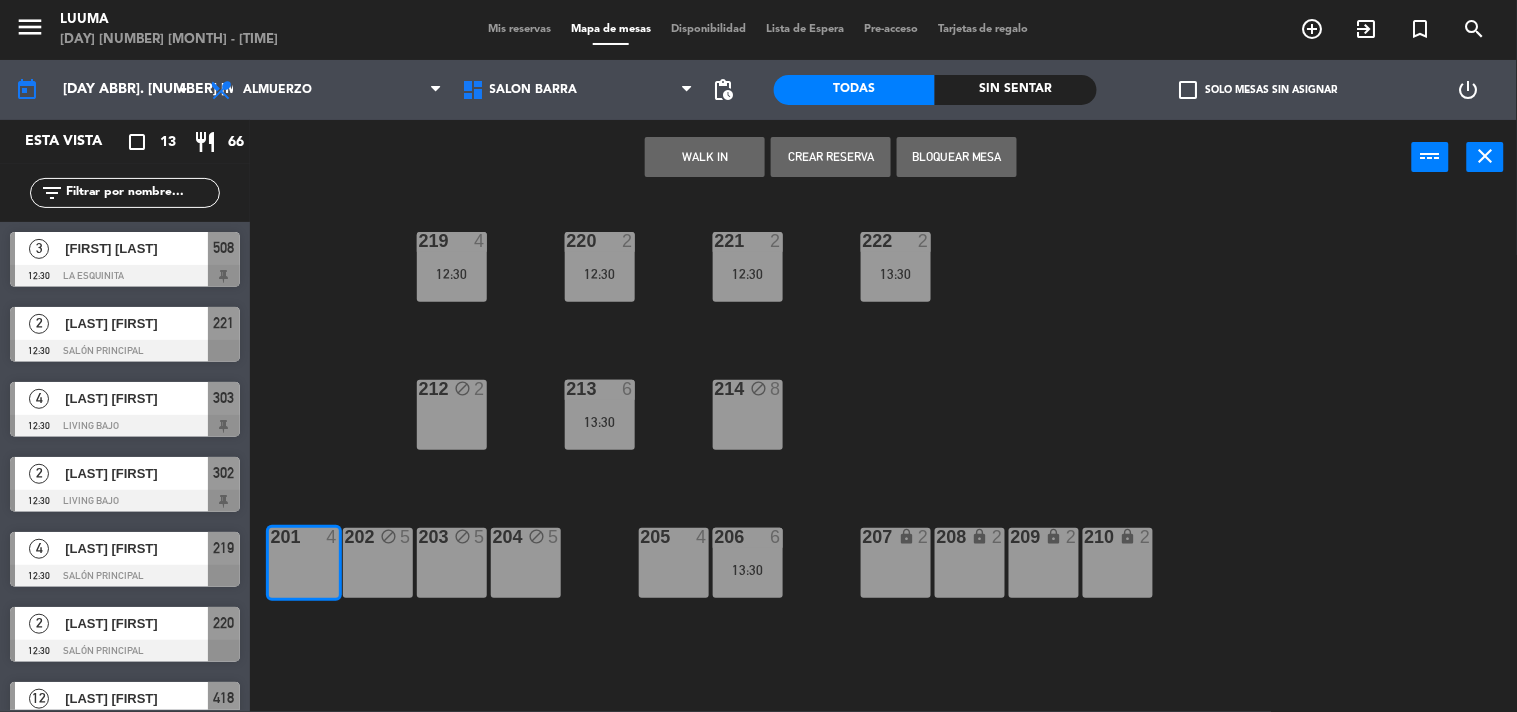 click on "WALK IN   Crear Reserva   Bloquear Mesa  power_input close" at bounding box center (831, 158) 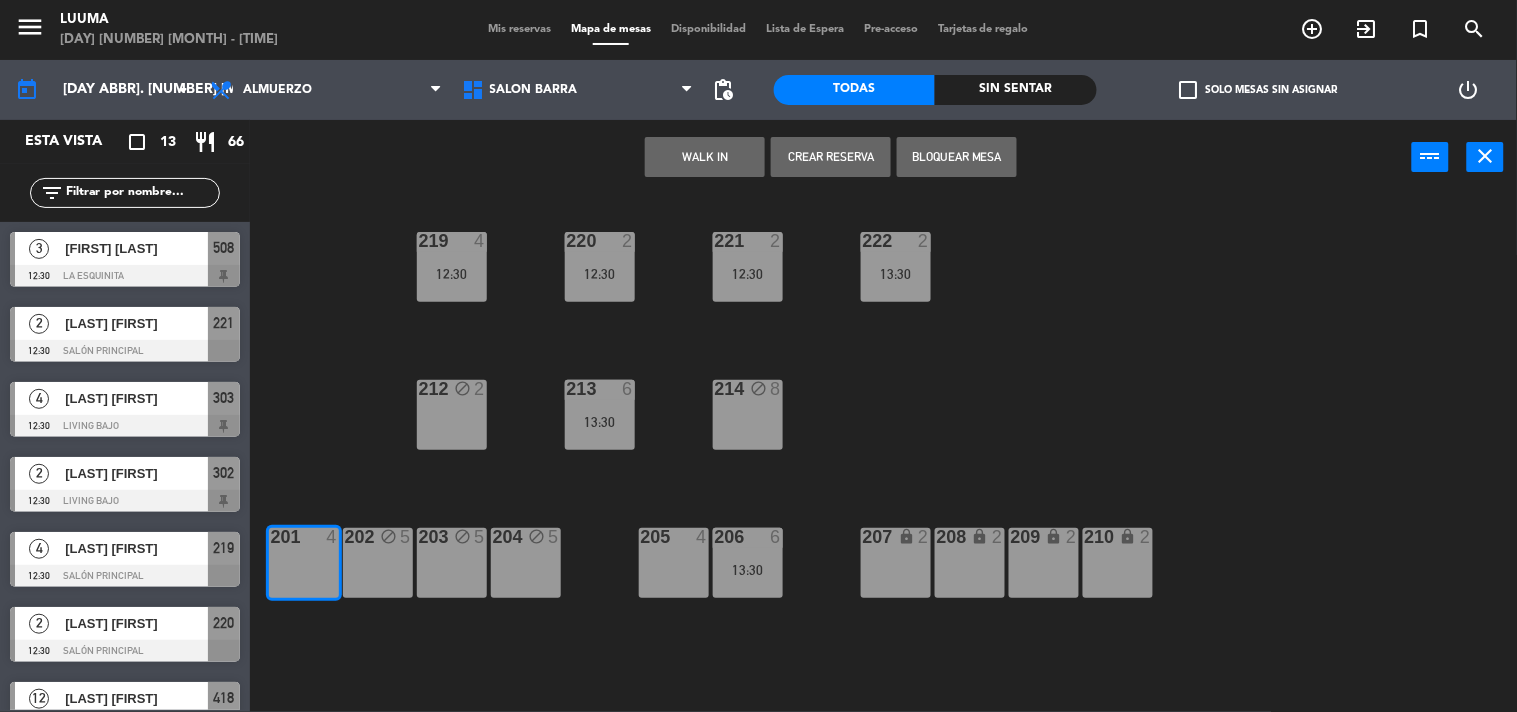 click on "Bloquear Mesa" at bounding box center [957, 157] 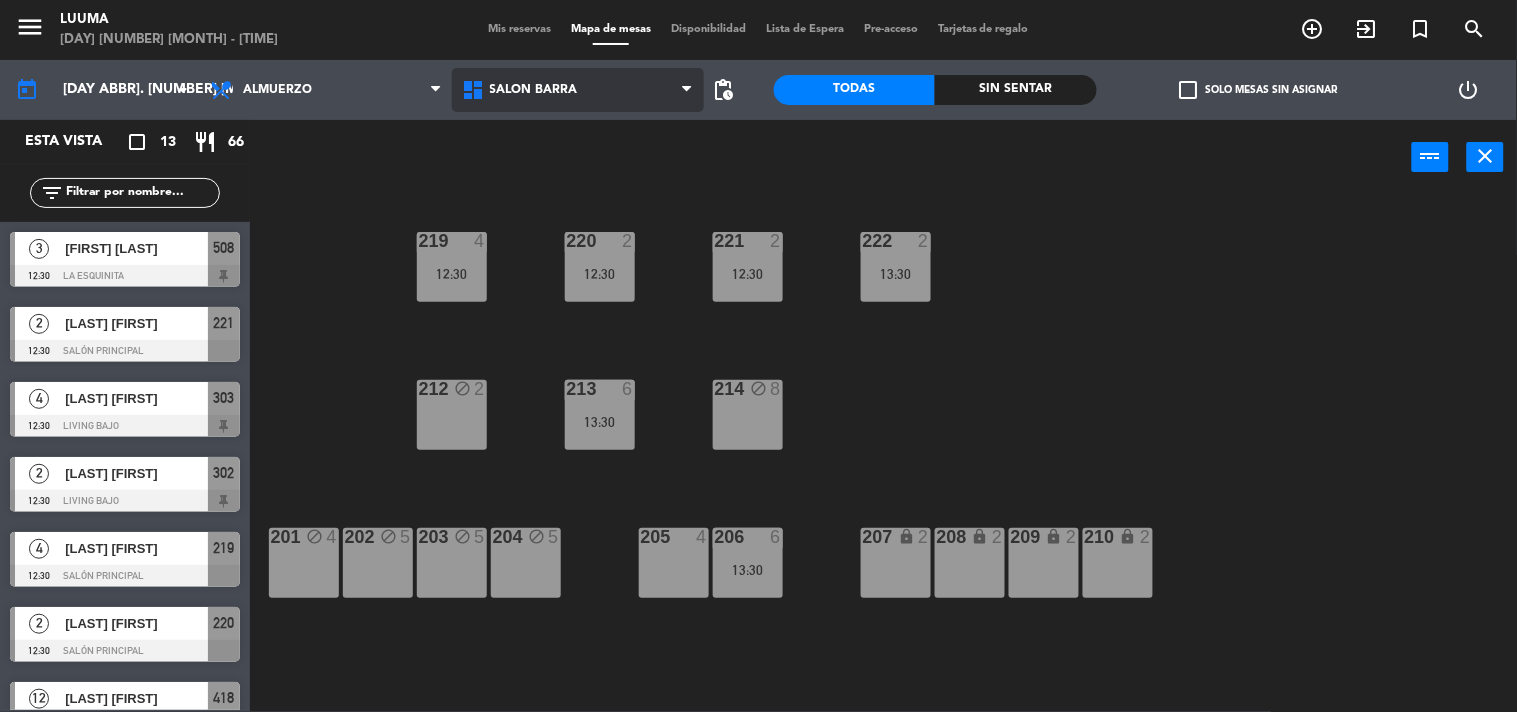 click on "Salon Barra" at bounding box center (534, 90) 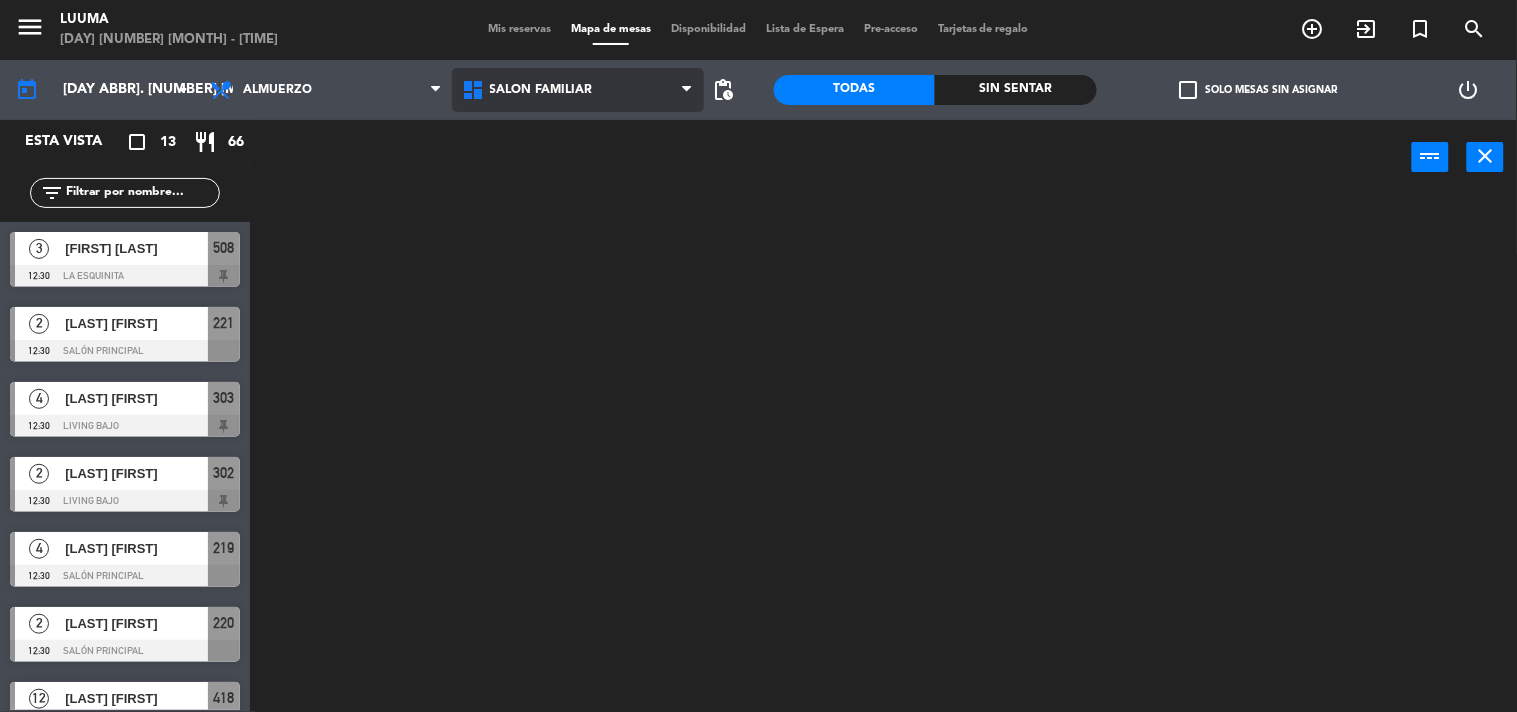 click on "menu Luuma [DAY] [NUMBER] [MONTH] - [TIME] Mis reservas Mapa de mesas Disponibilidad Lista de Espera Pre-acceso Tarjetas de regalo add_circle_outline exit_to_app turned_in_not search today [DAY ABBR]. [NUMBER] [MONTH] [TIME] Almuerzo Cena Almuerzo Almuerzo Cena Cava Galería Calle Galería Techada La Esquinita Patio Salon Barra Salón Familiar Salón Familiar Cava Galería Calle Galería Techada La Esquinita Patio Salon Barra Salón Familiar pending_actions Todas Sin sentar check_box_outline_blank Solo mesas sin asignar power_settings_new Esta vista crop_square 13 restaurant 66 filter_list 3 [FIRST] [LAST] 12:30 La Esquinita 508 2 [FIRST] [LAST] 12:30 Salón Principal 221 4 [FIRST] [LAST] 12:30 Living Bajo 303 2 [FIRST] [LAST] 12:30 Living Bajo 302 4 [FIRST] [LAST] 12:30 Salón Principal 219 2 [FIRST] [LAST] 12:30 Salón Principal 220 12 [FIRST] [LAST] 13:00 Salón Familiar 418 5 [FIRST] [LAST]" 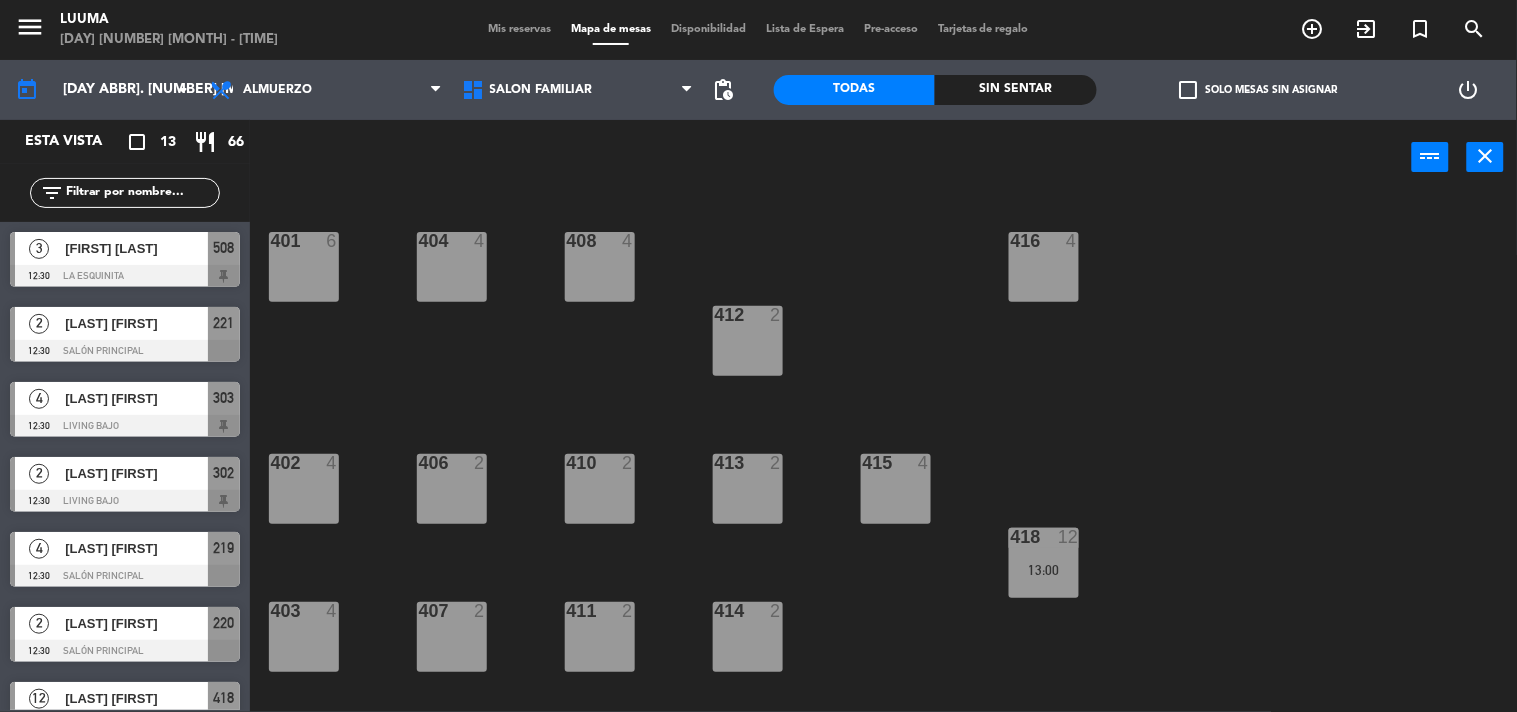 click on "401  6" at bounding box center (304, 267) 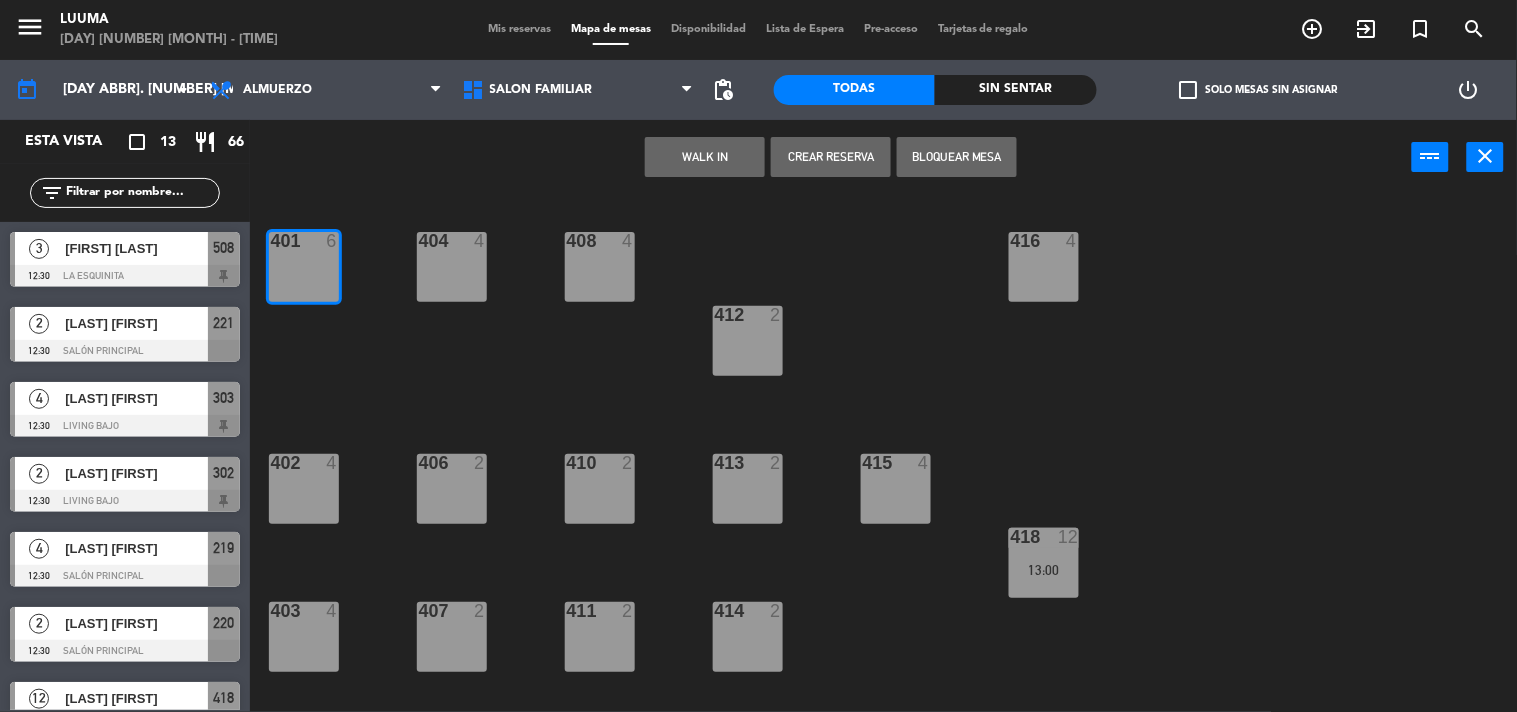click on "404" at bounding box center (419, 241) 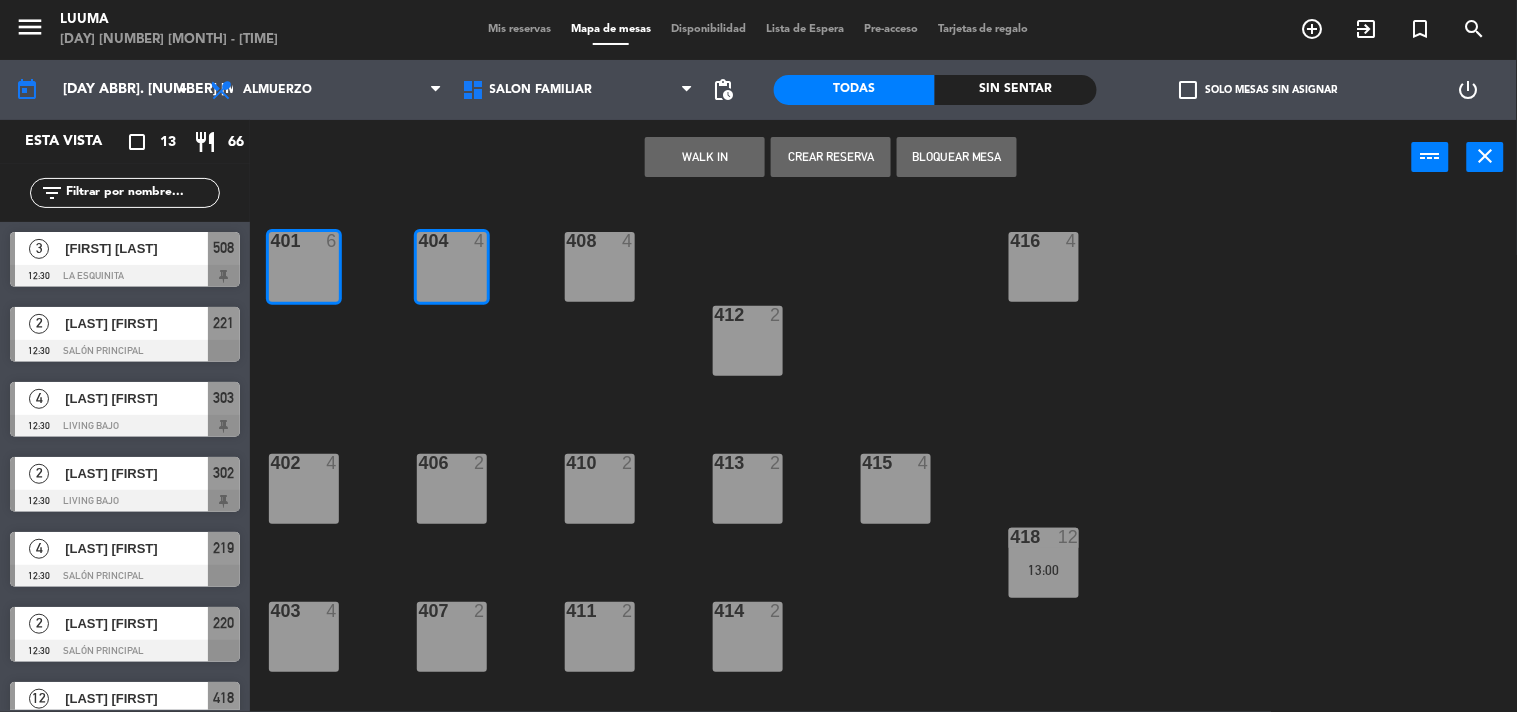 click on "408" at bounding box center (567, 241) 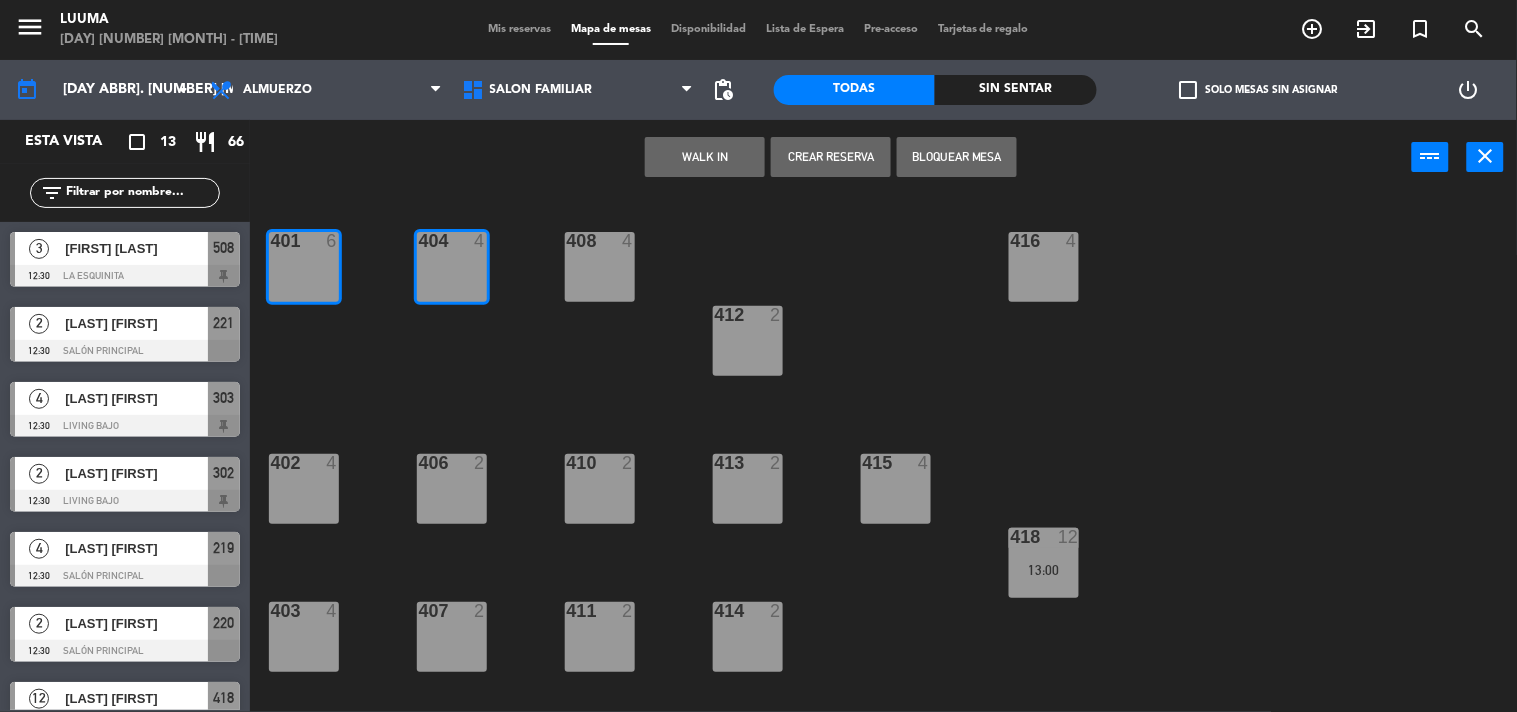 click on "Bloquear Mesa" at bounding box center [957, 157] 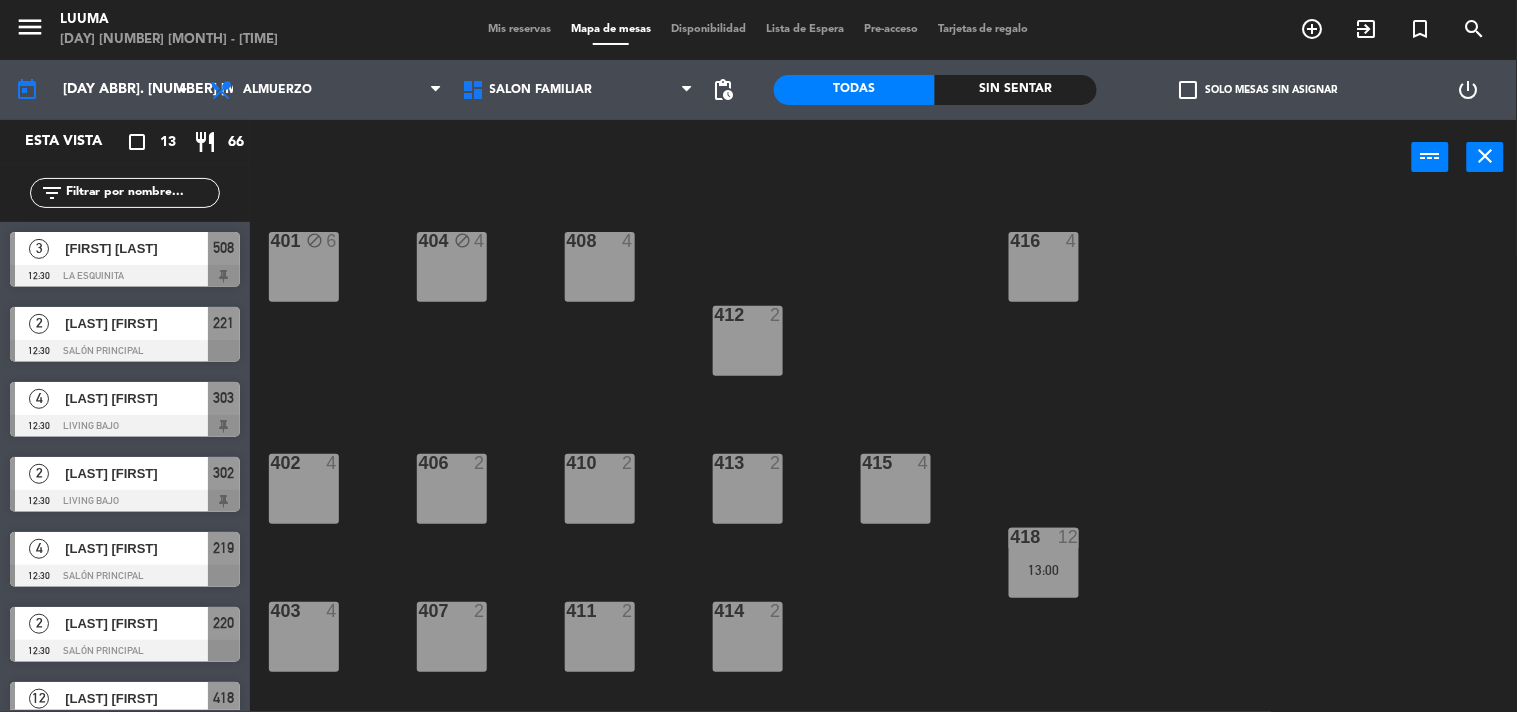 click on "408  4" at bounding box center (600, 267) 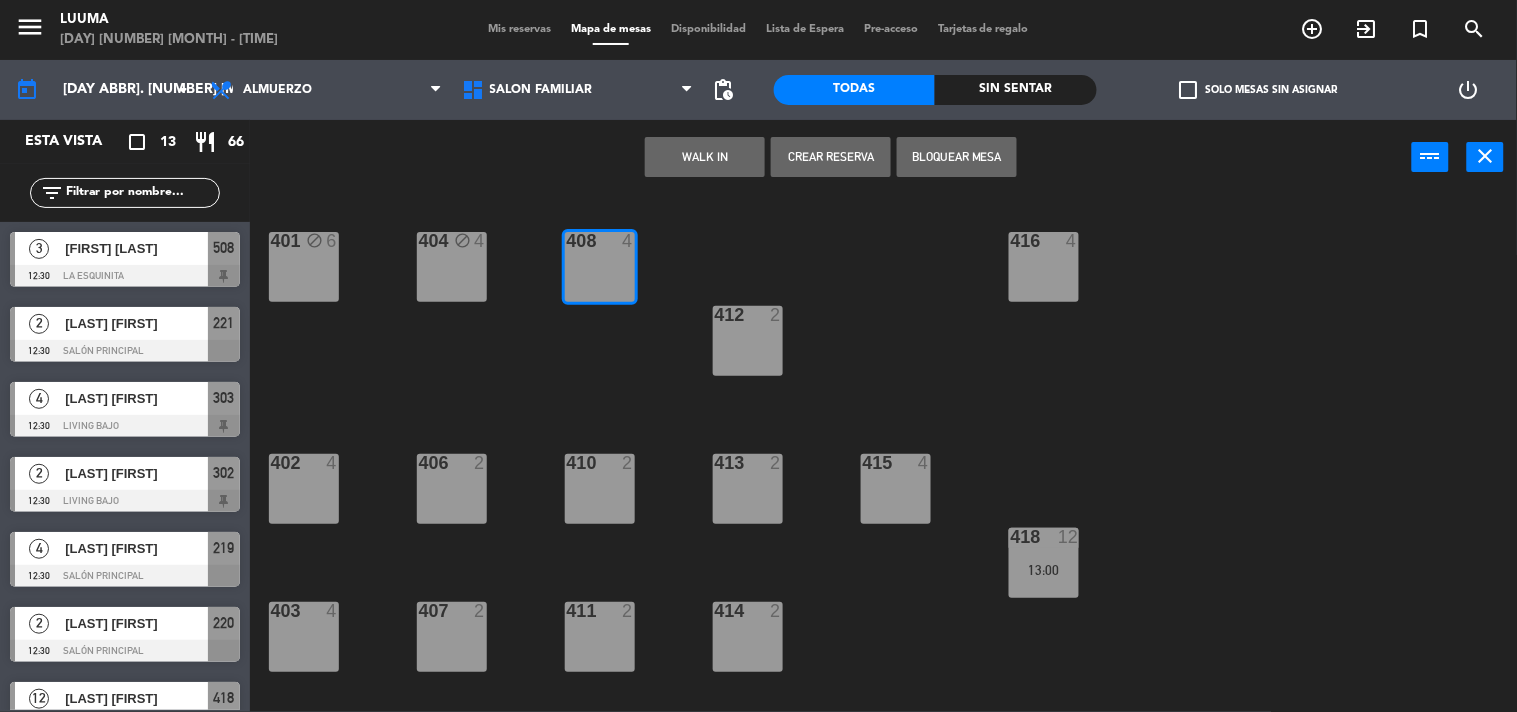 click on "412" at bounding box center (715, 315) 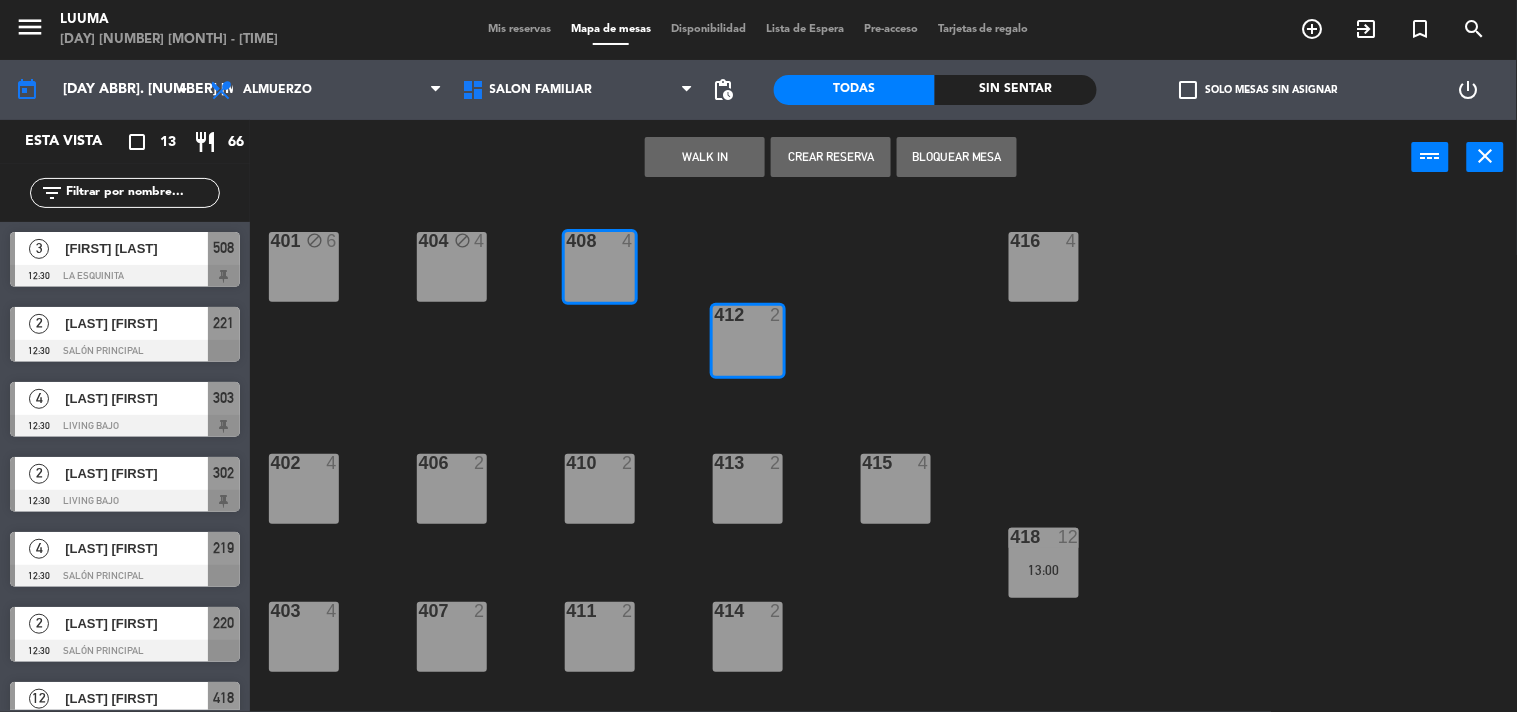 click on "Bloquear Mesa" at bounding box center (957, 157) 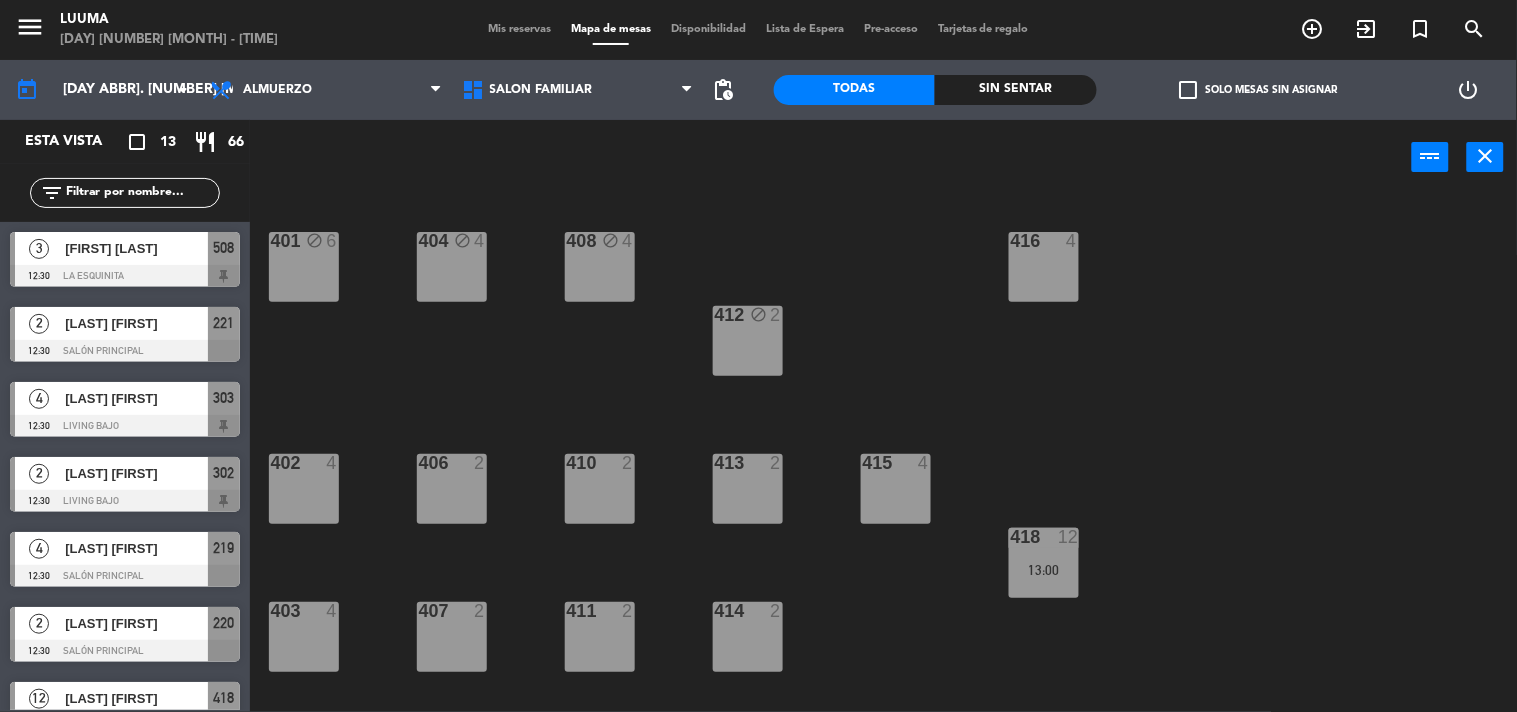 click at bounding box center (1043, 241) 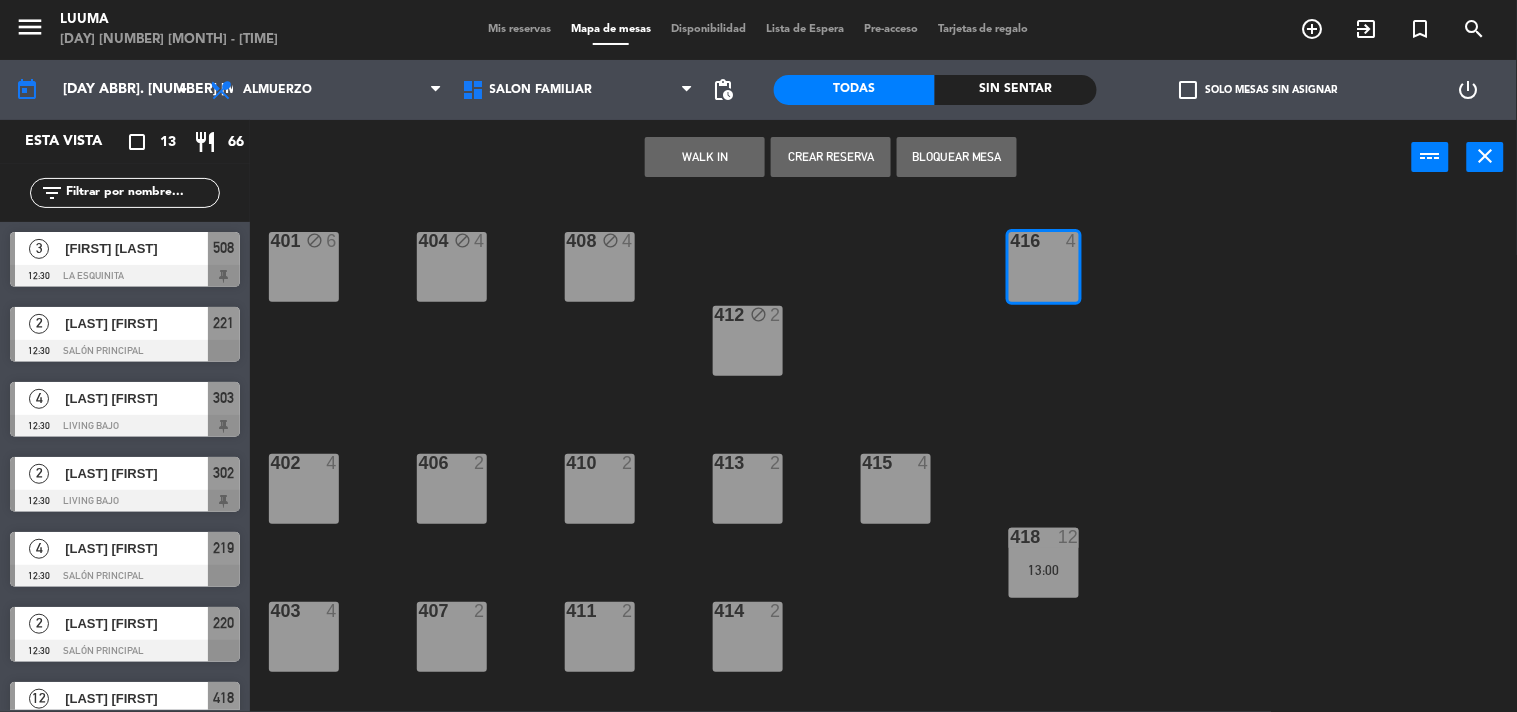 click at bounding box center (895, 463) 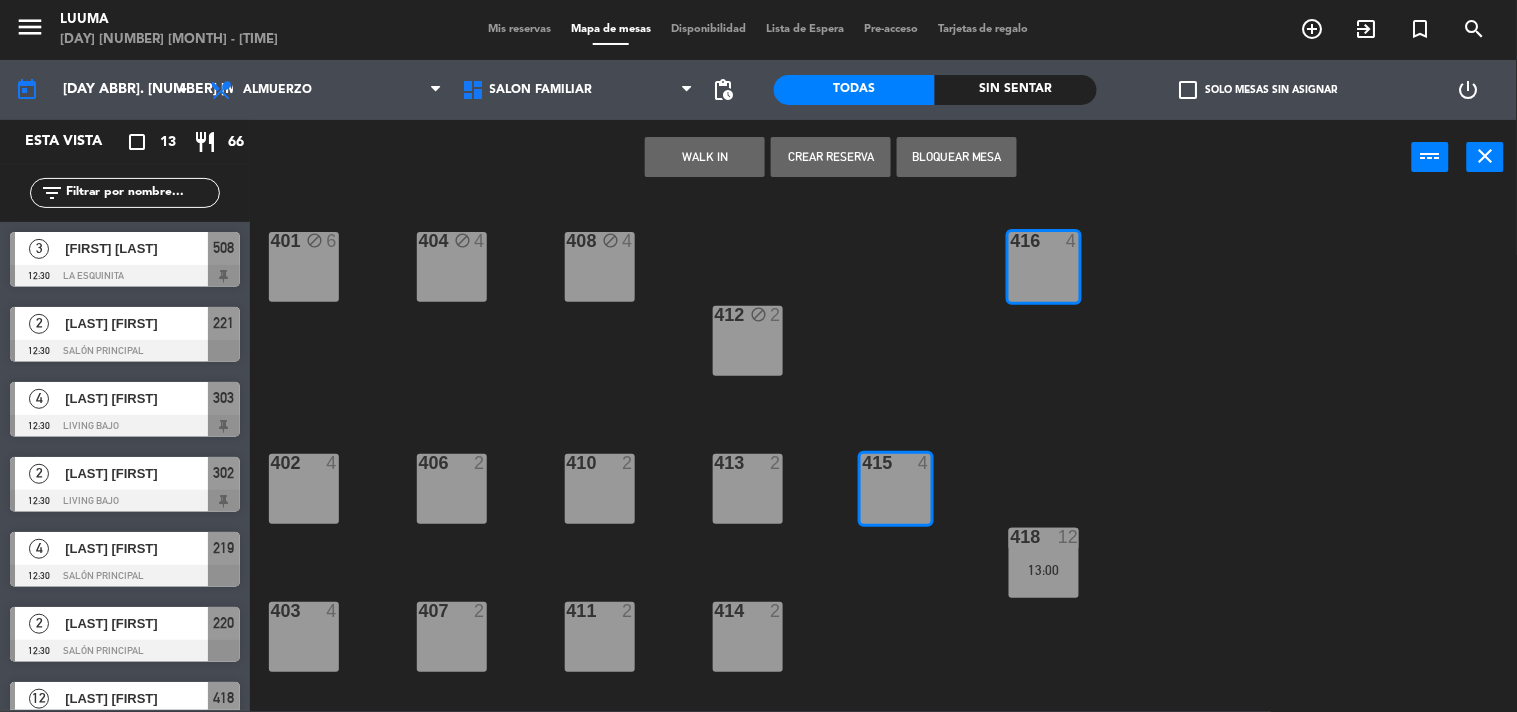 click on "Bloquear Mesa" at bounding box center (957, 157) 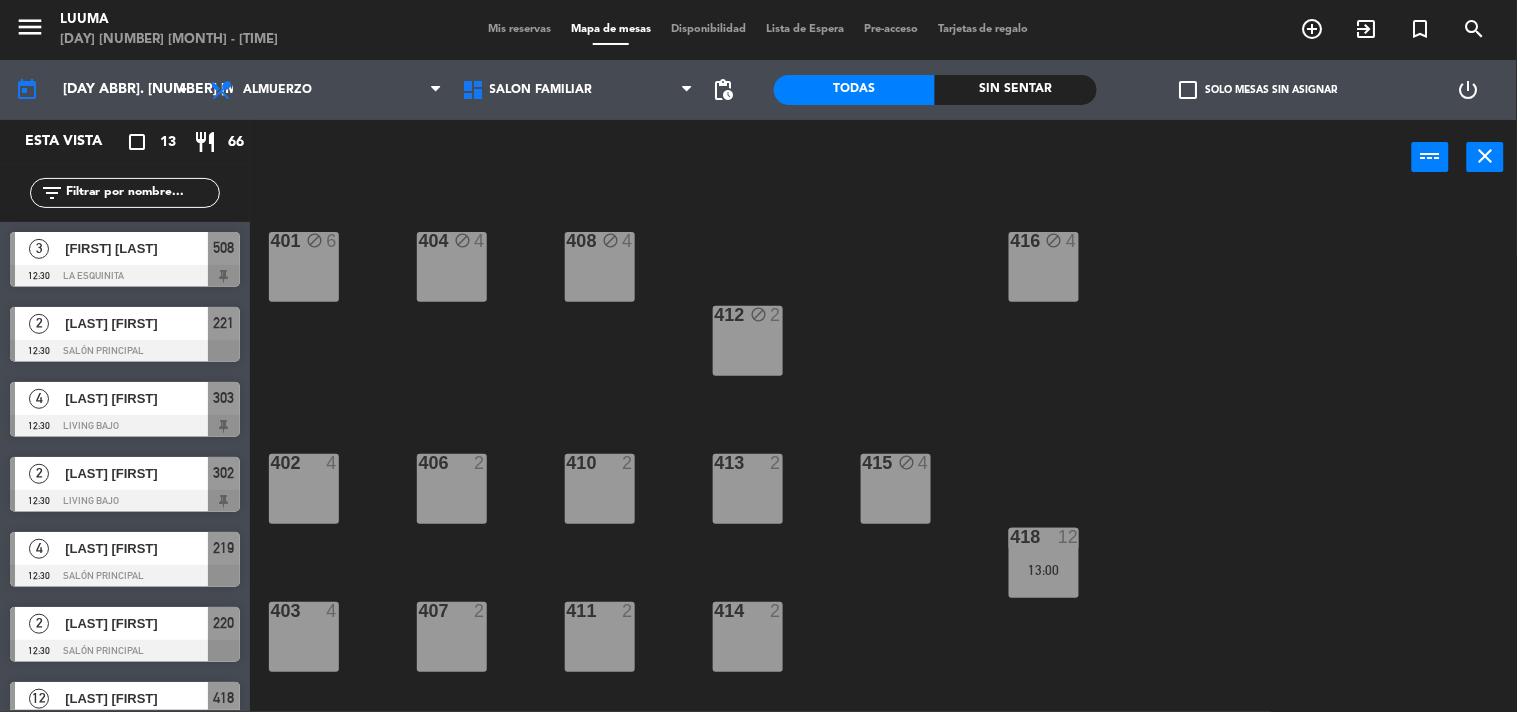 click on "413  2" at bounding box center (748, 489) 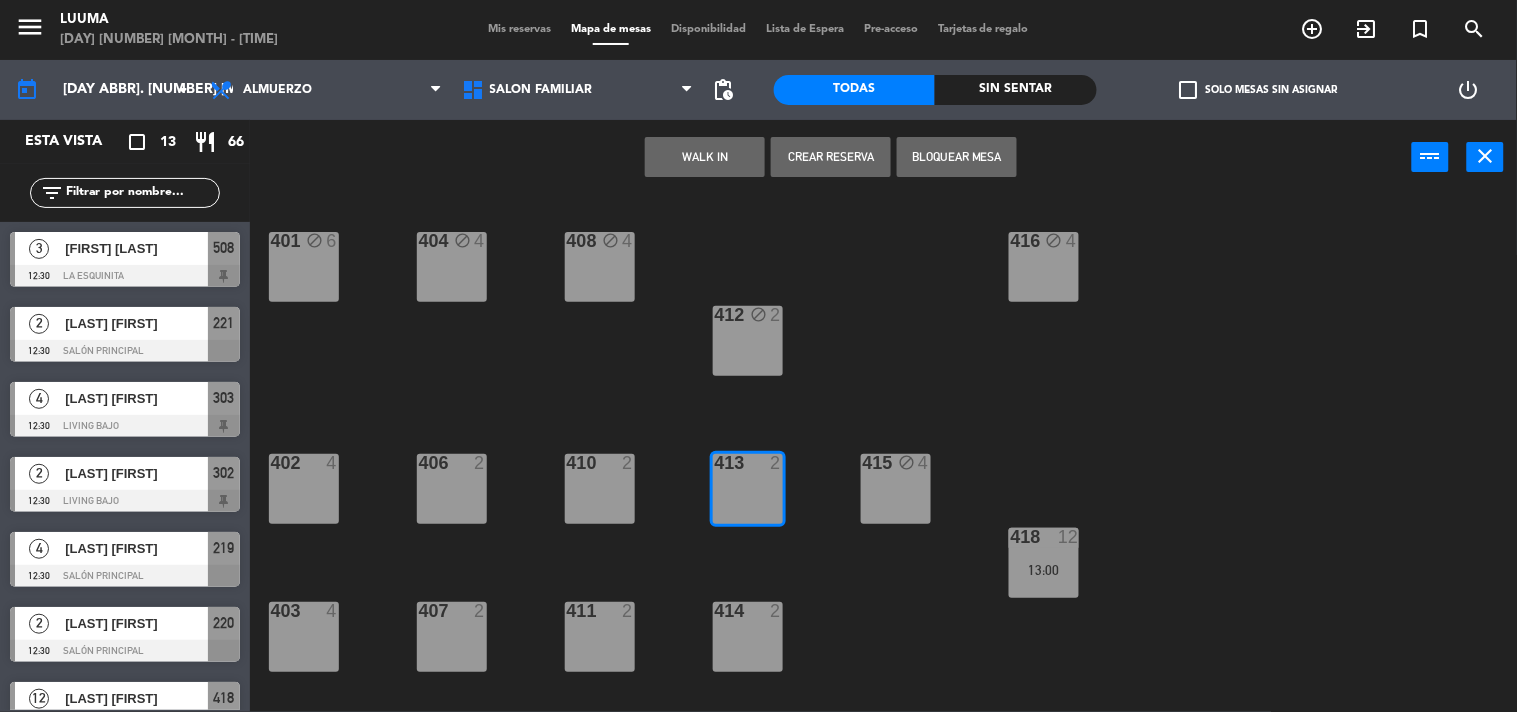 click at bounding box center (599, 463) 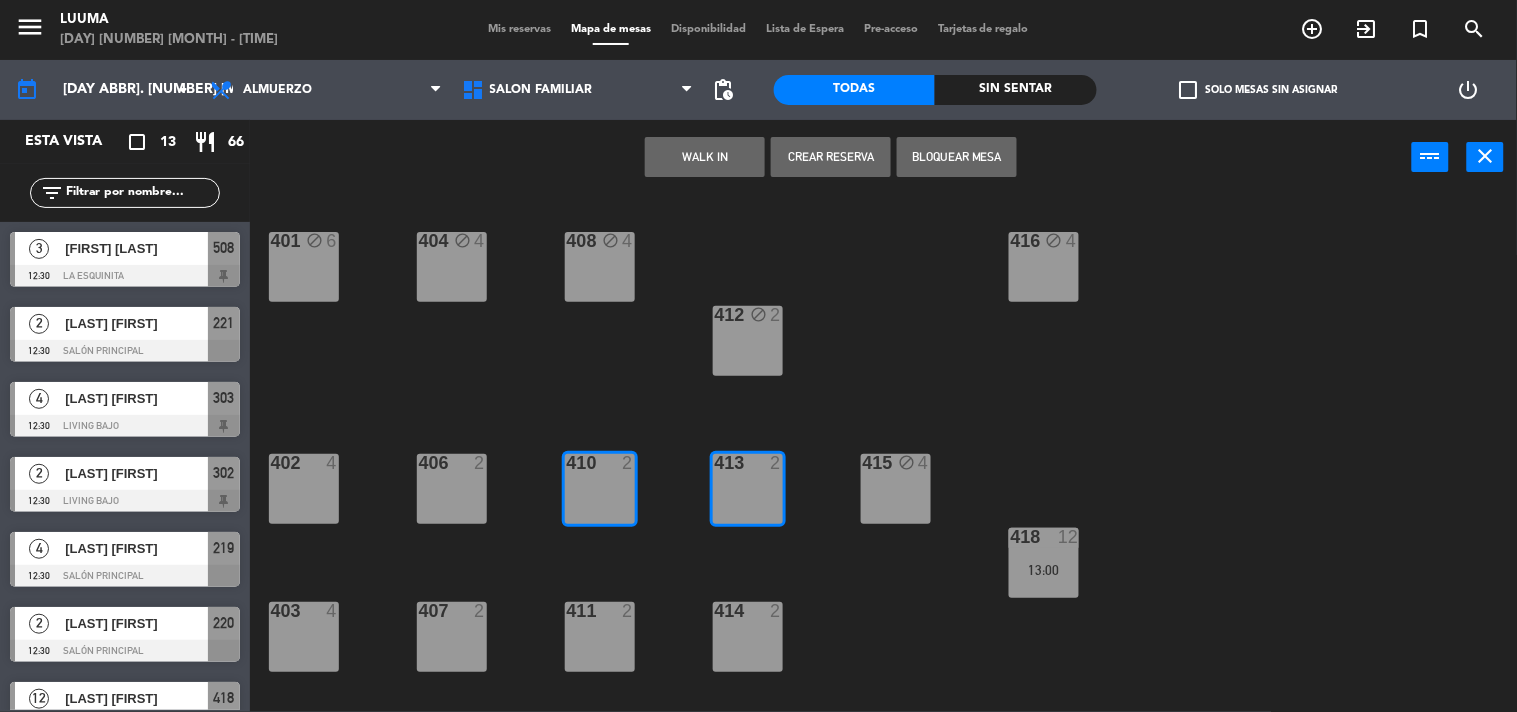 click on "2" at bounding box center (484, 463) 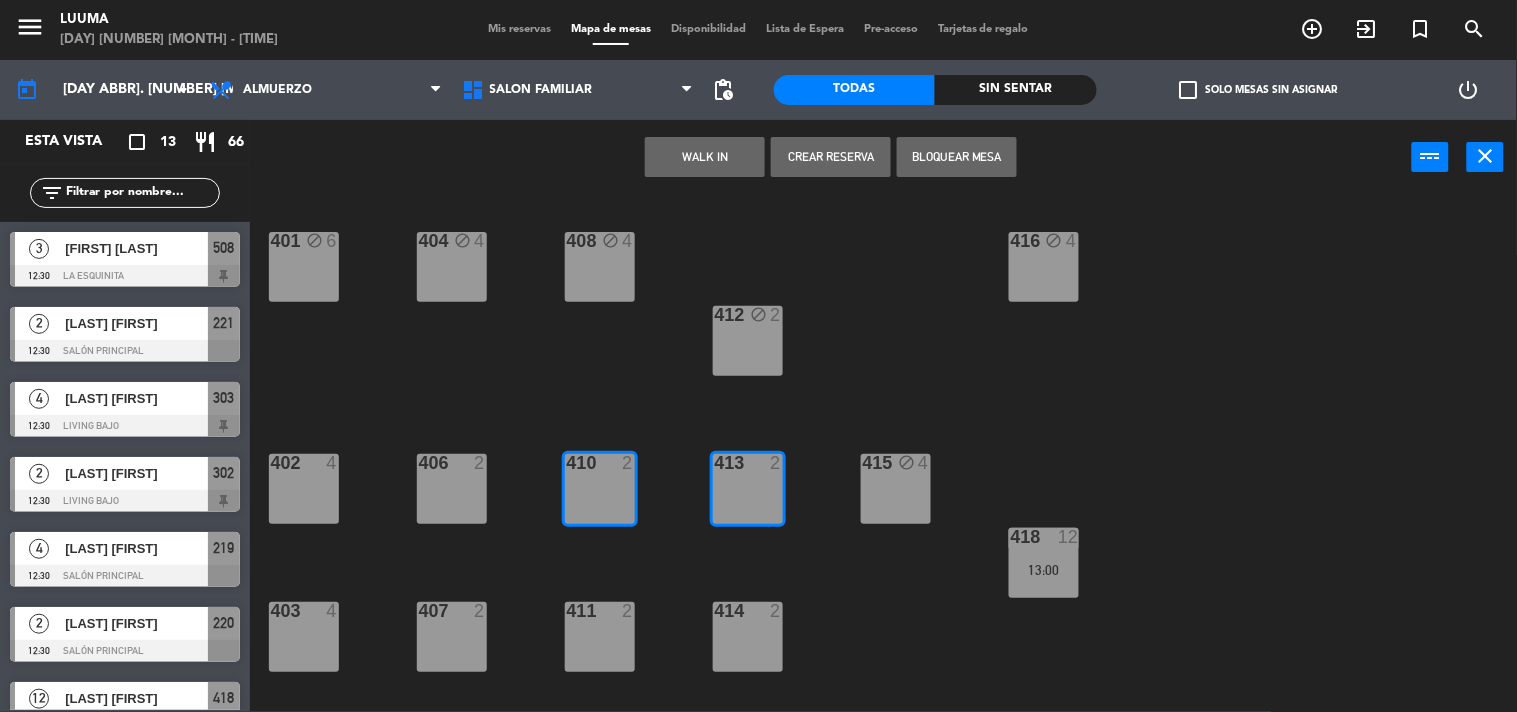 click on "406" at bounding box center [419, 463] 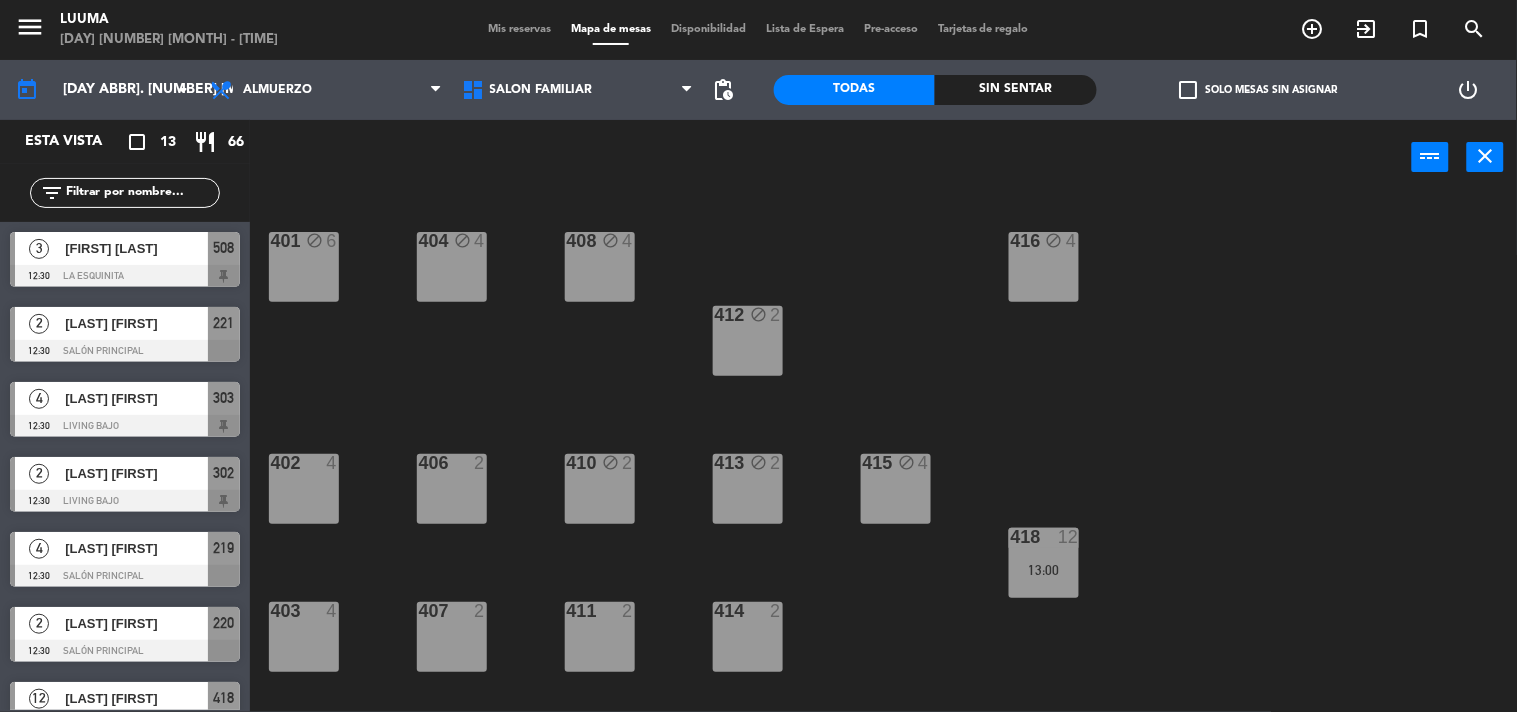 click on "402  4" at bounding box center (304, 489) 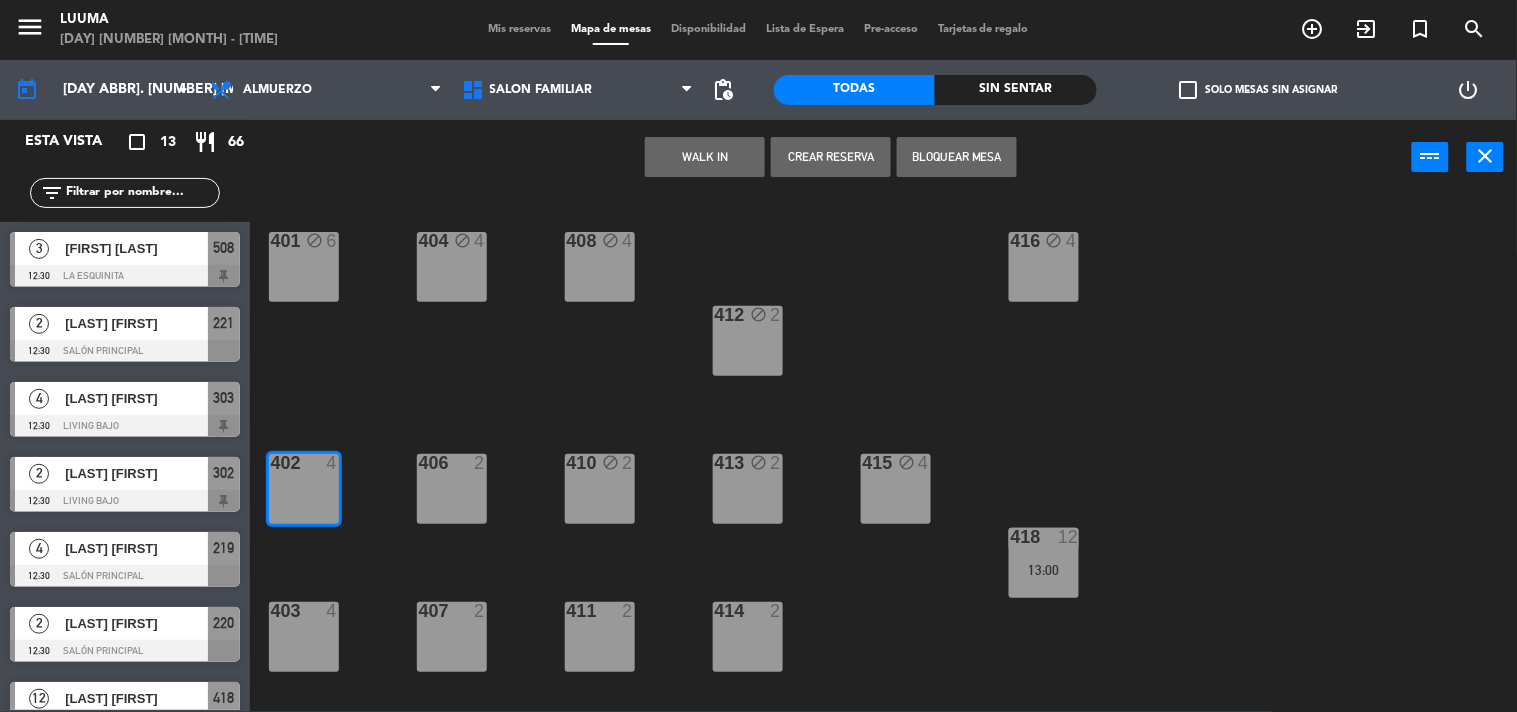 click on "406  2" at bounding box center (452, 489) 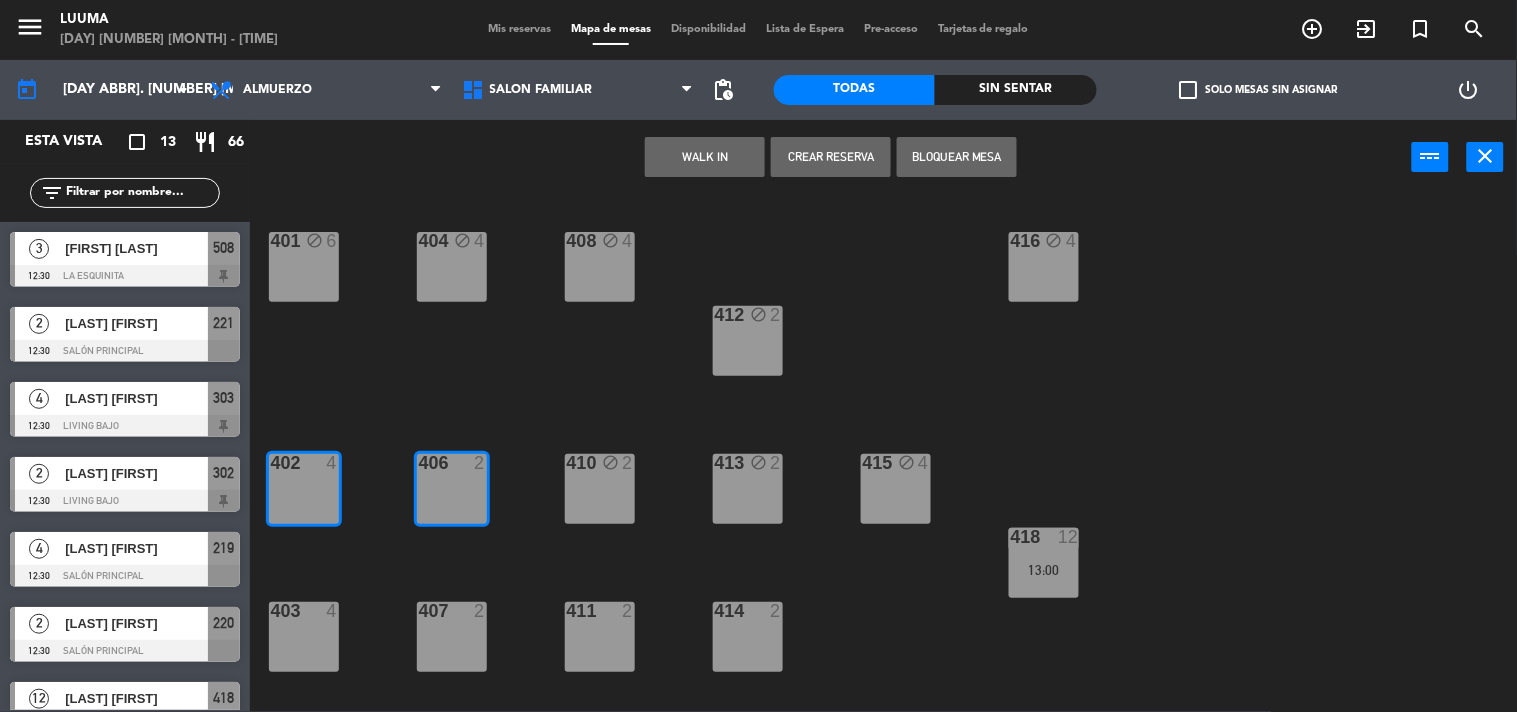 click on "Bloquear Mesa" at bounding box center [957, 157] 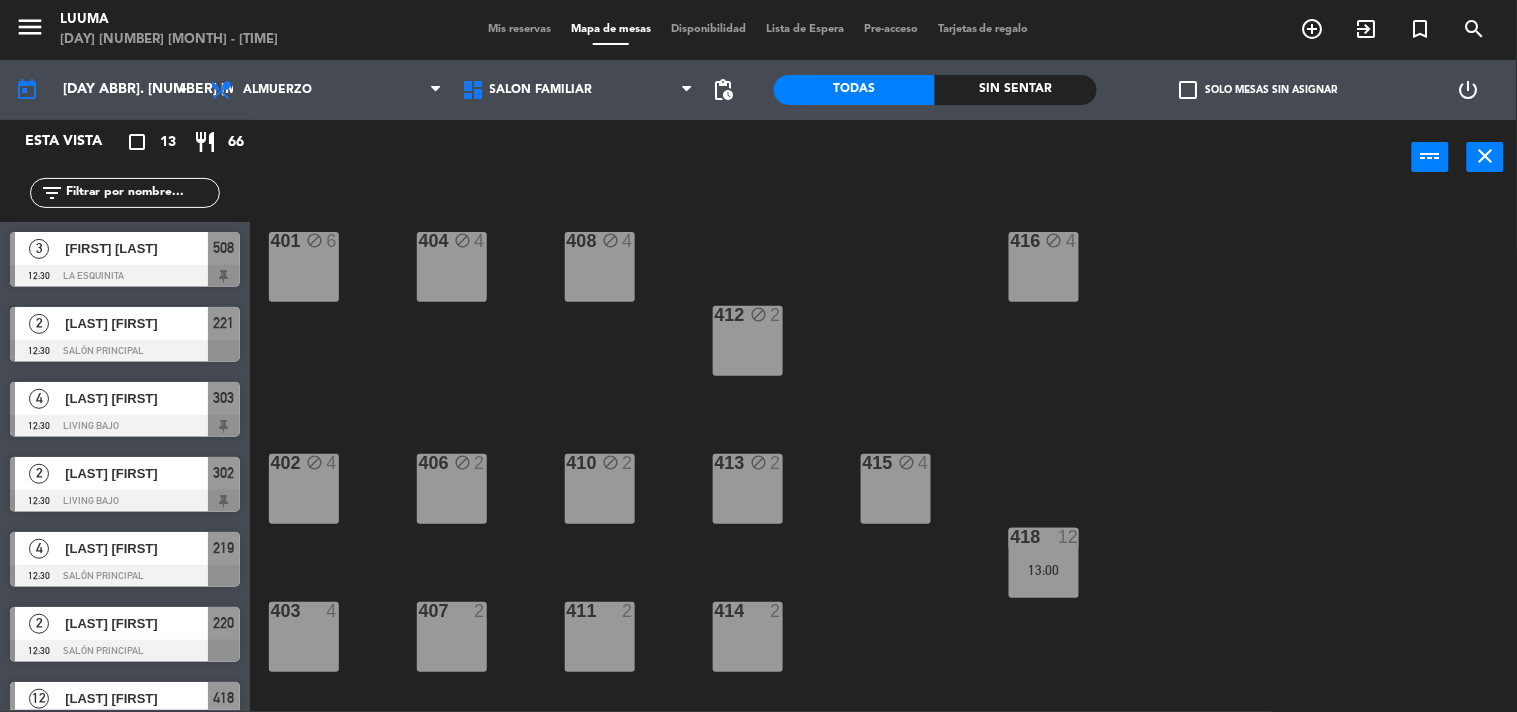 click on "2" at bounding box center [480, 611] 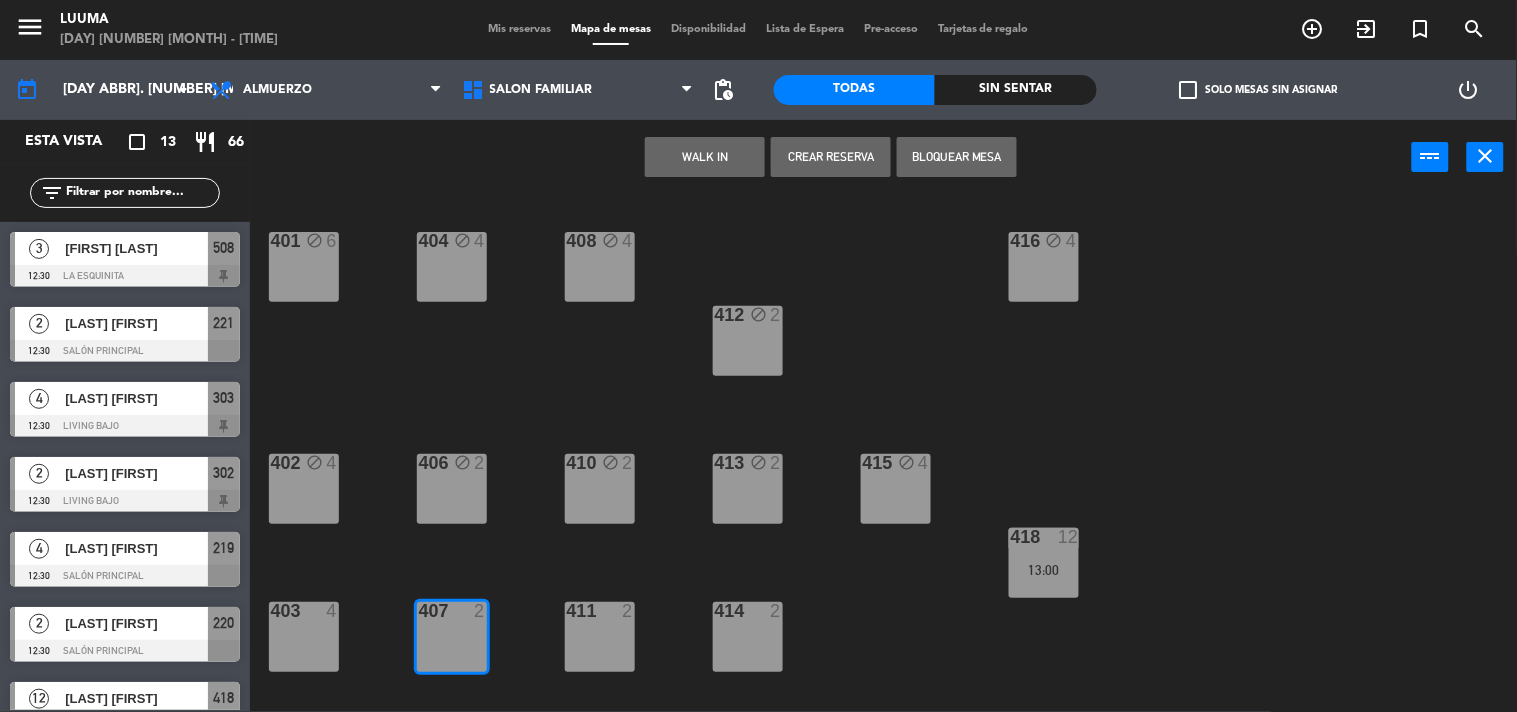 click on "403  4" at bounding box center [304, 637] 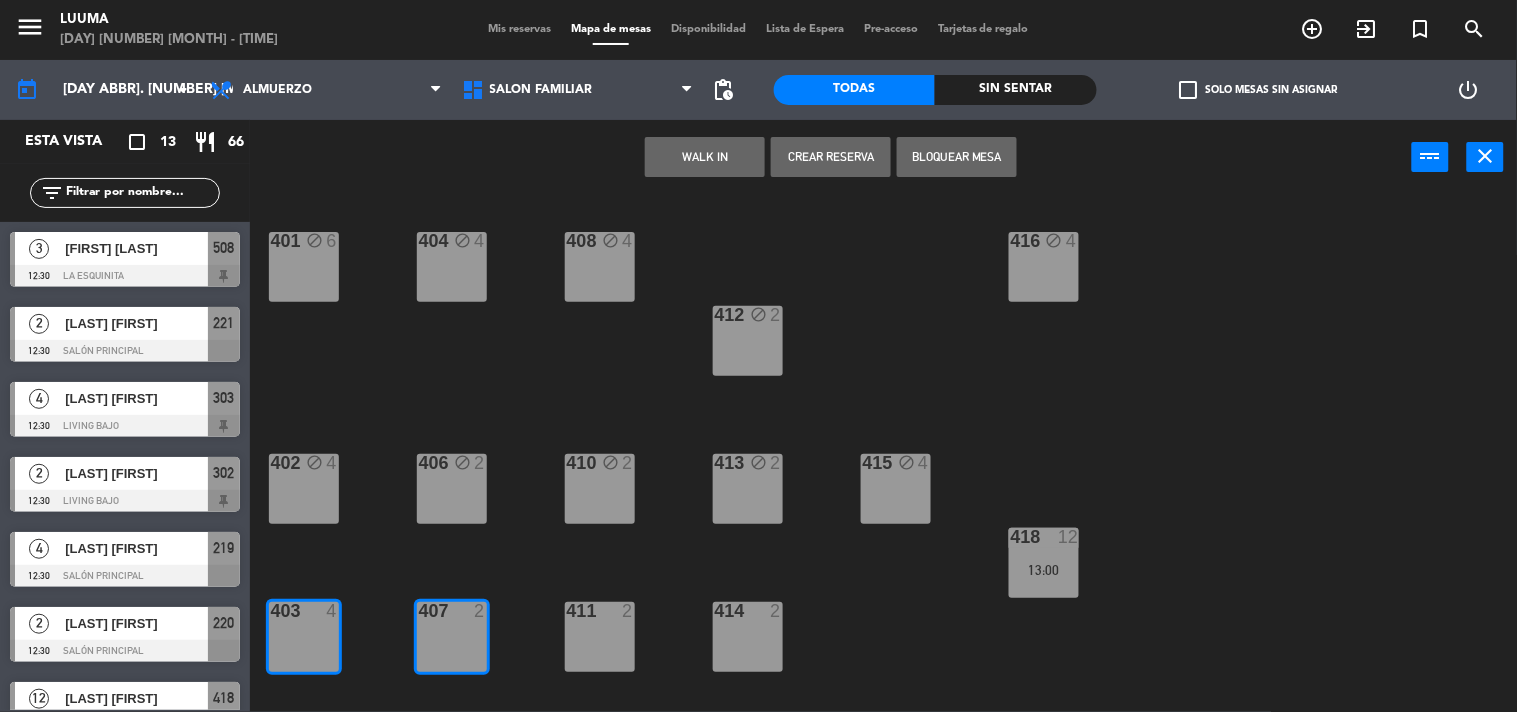 click on "Bloquear Mesa" at bounding box center [957, 157] 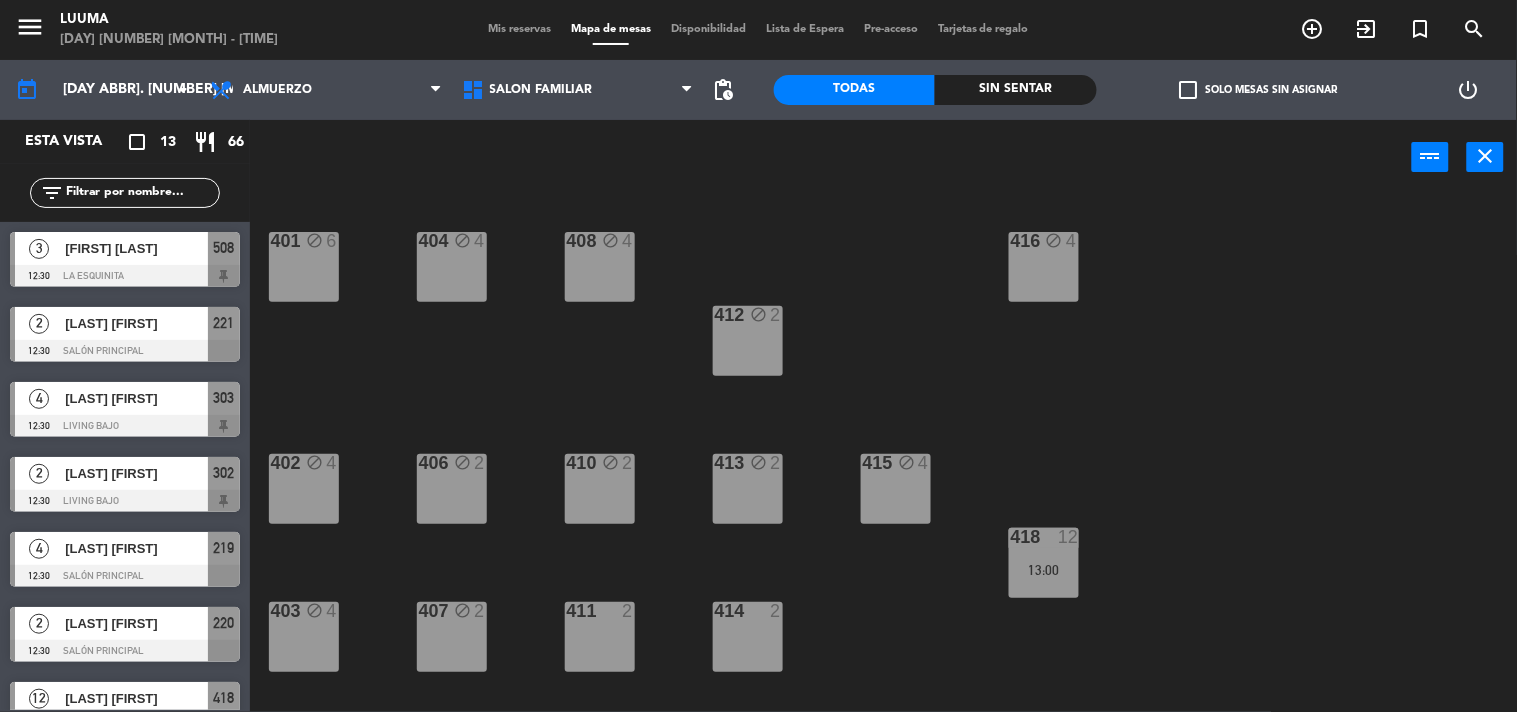 click on "411  2" at bounding box center [600, 637] 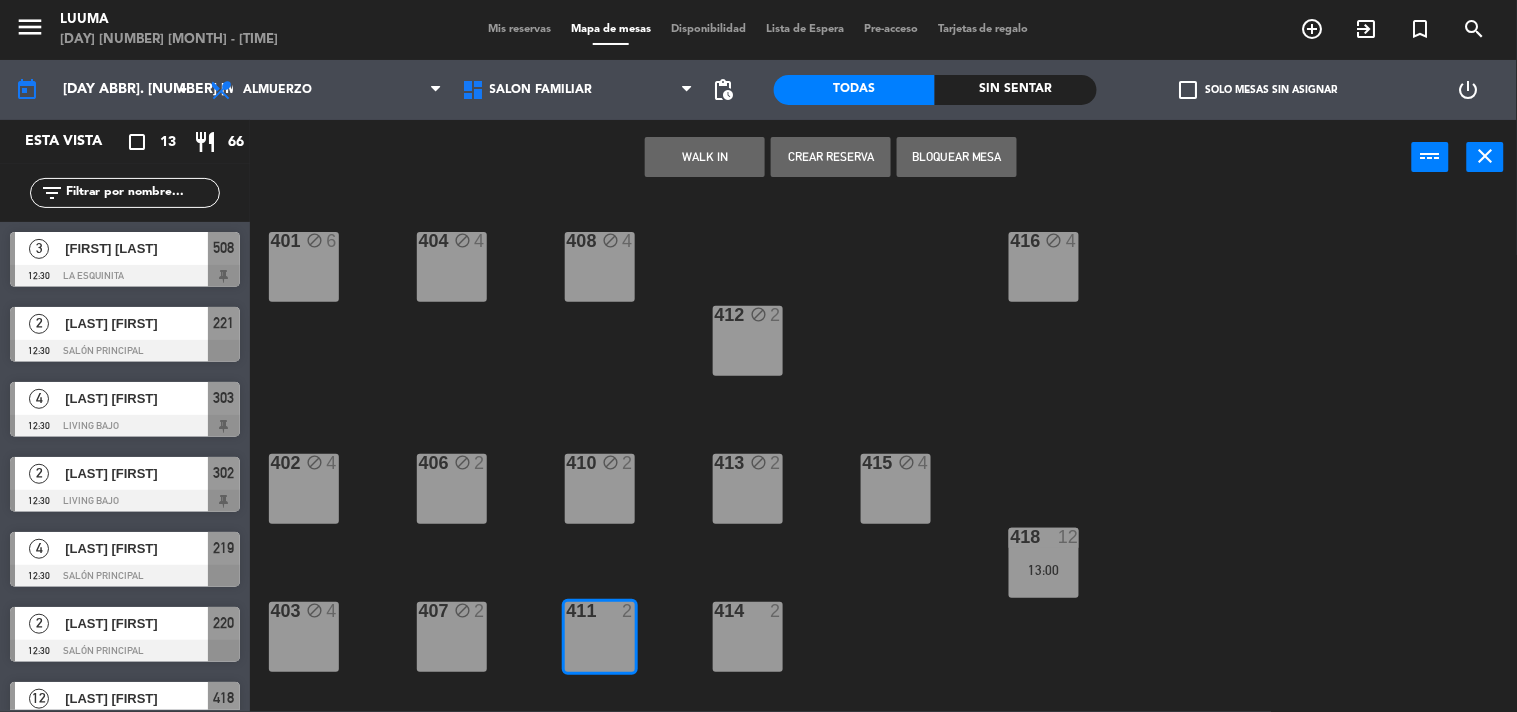drag, startPoint x: 738, startPoint y: 626, endPoint x: 748, endPoint y: 616, distance: 14.142136 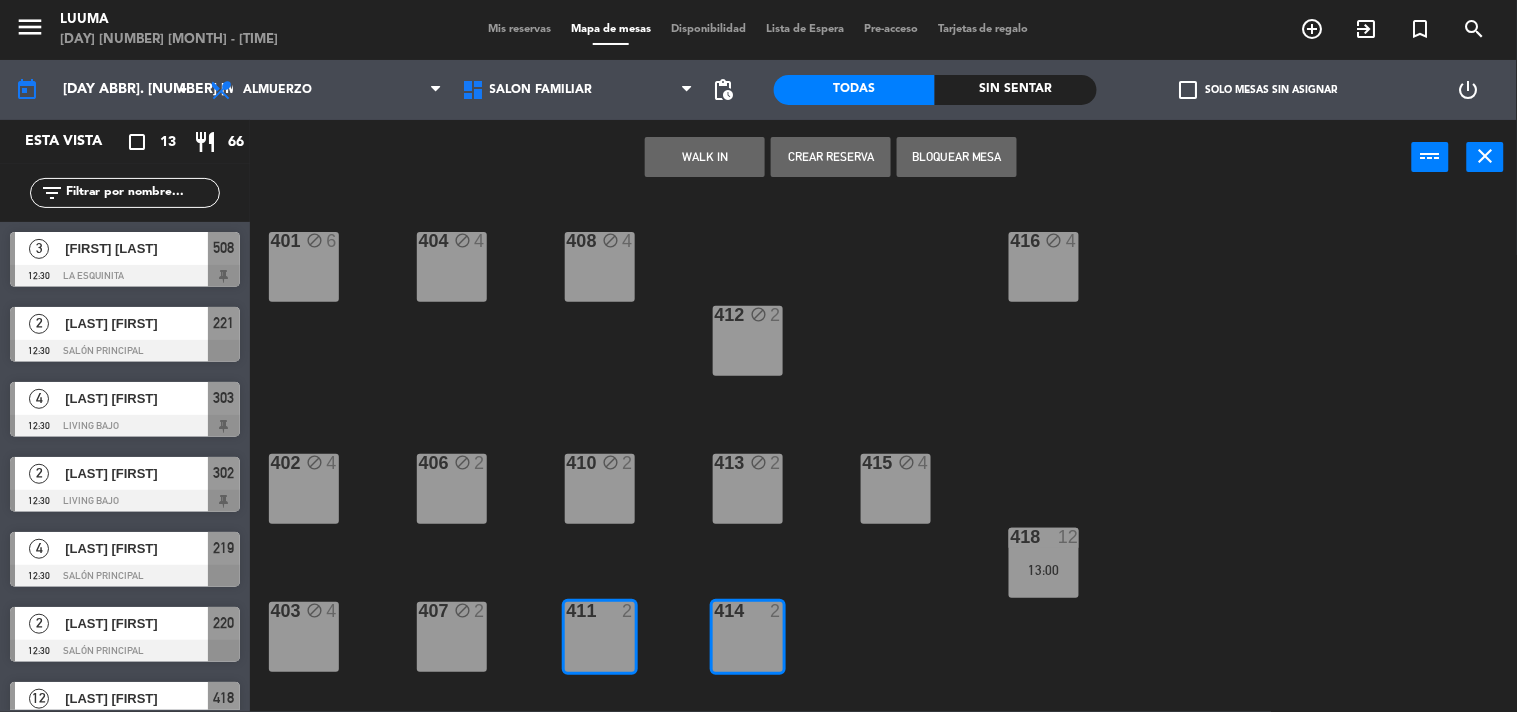 click on "Bloquear Mesa" at bounding box center [957, 157] 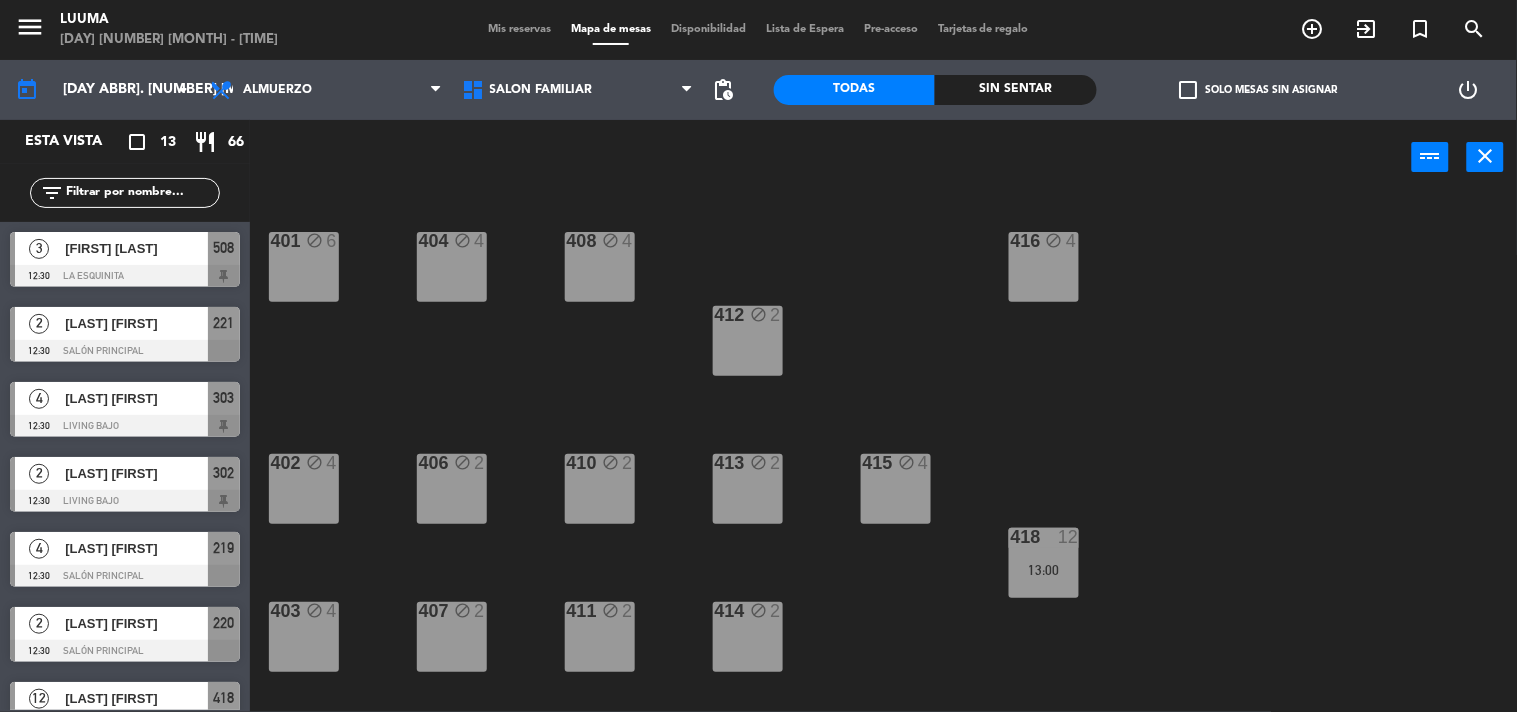 click on "Mis reservas" at bounding box center (519, 29) 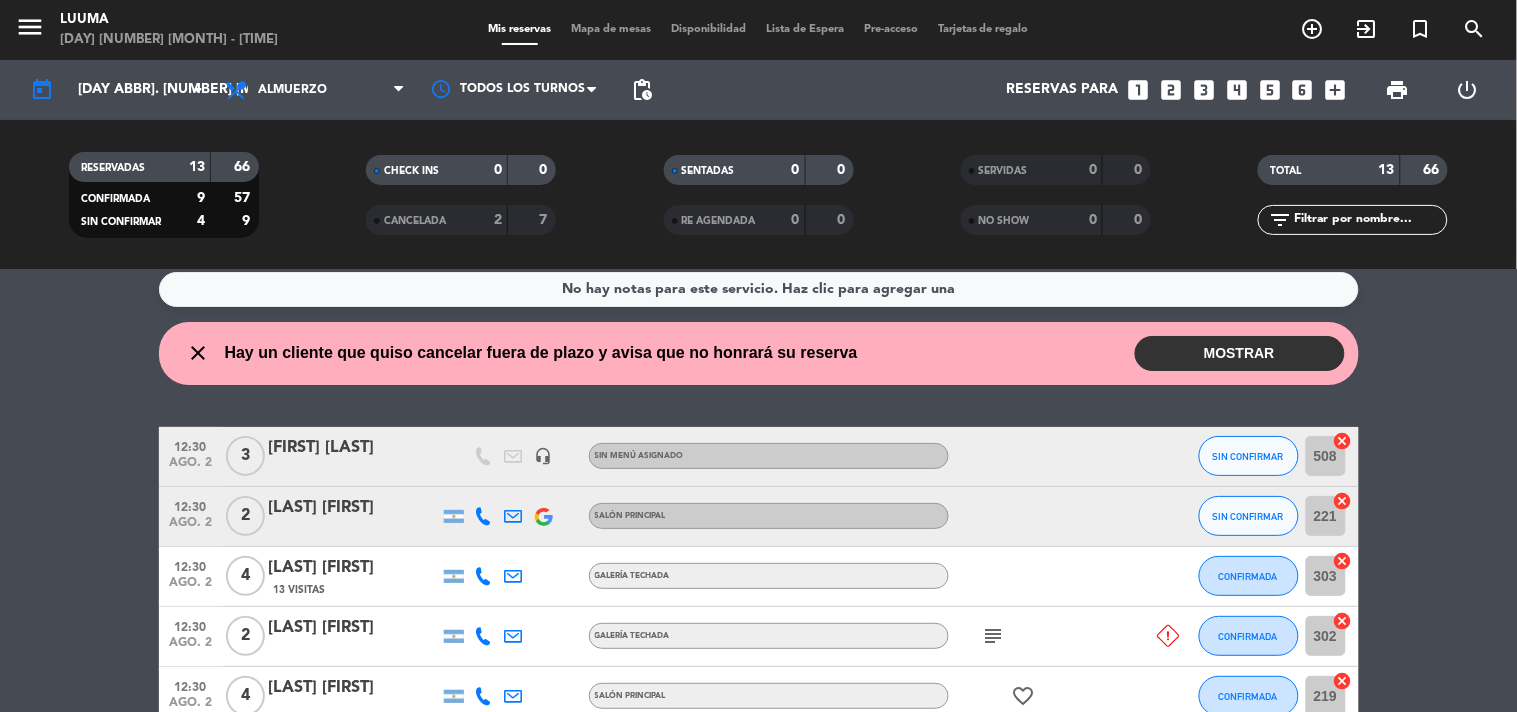 scroll, scrollTop: 0, scrollLeft: 0, axis: both 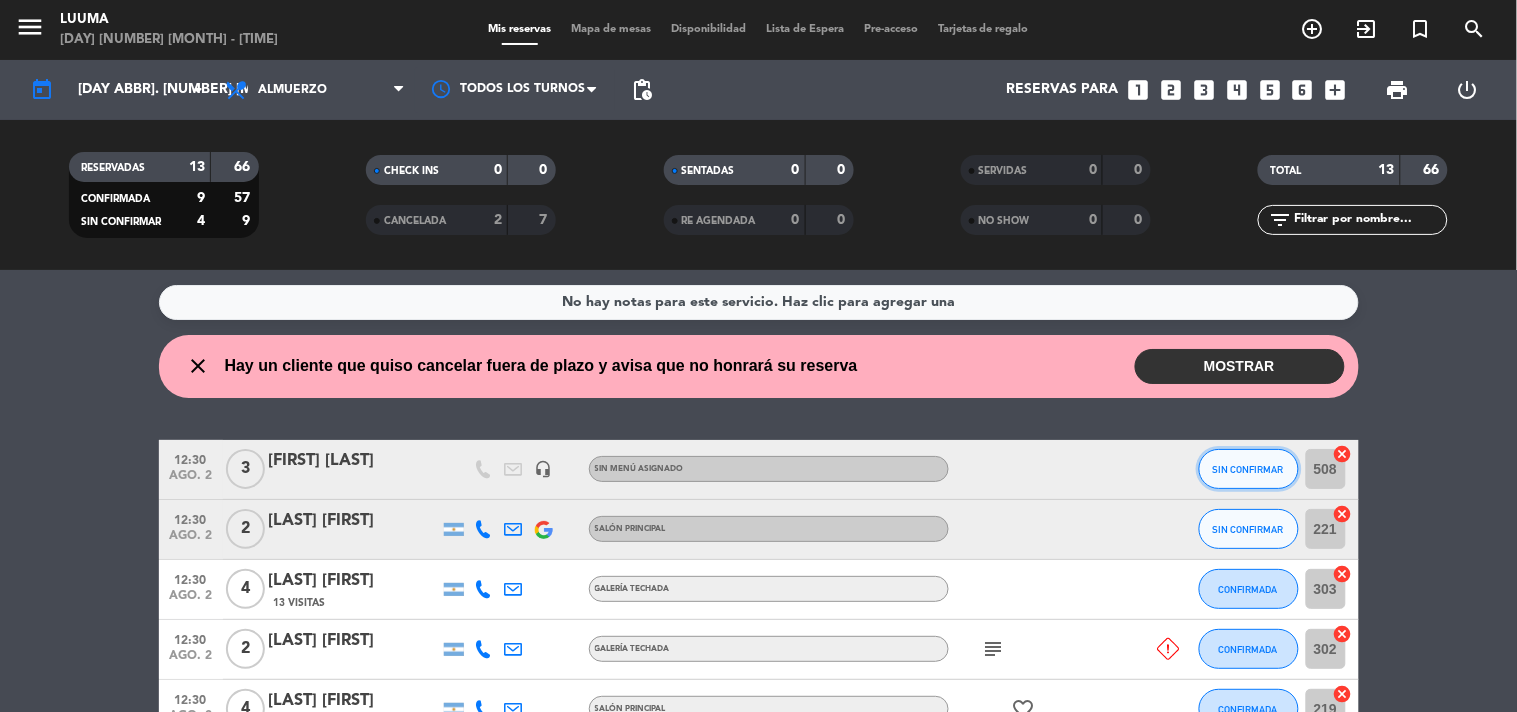 click on "SIN CONFIRMAR" 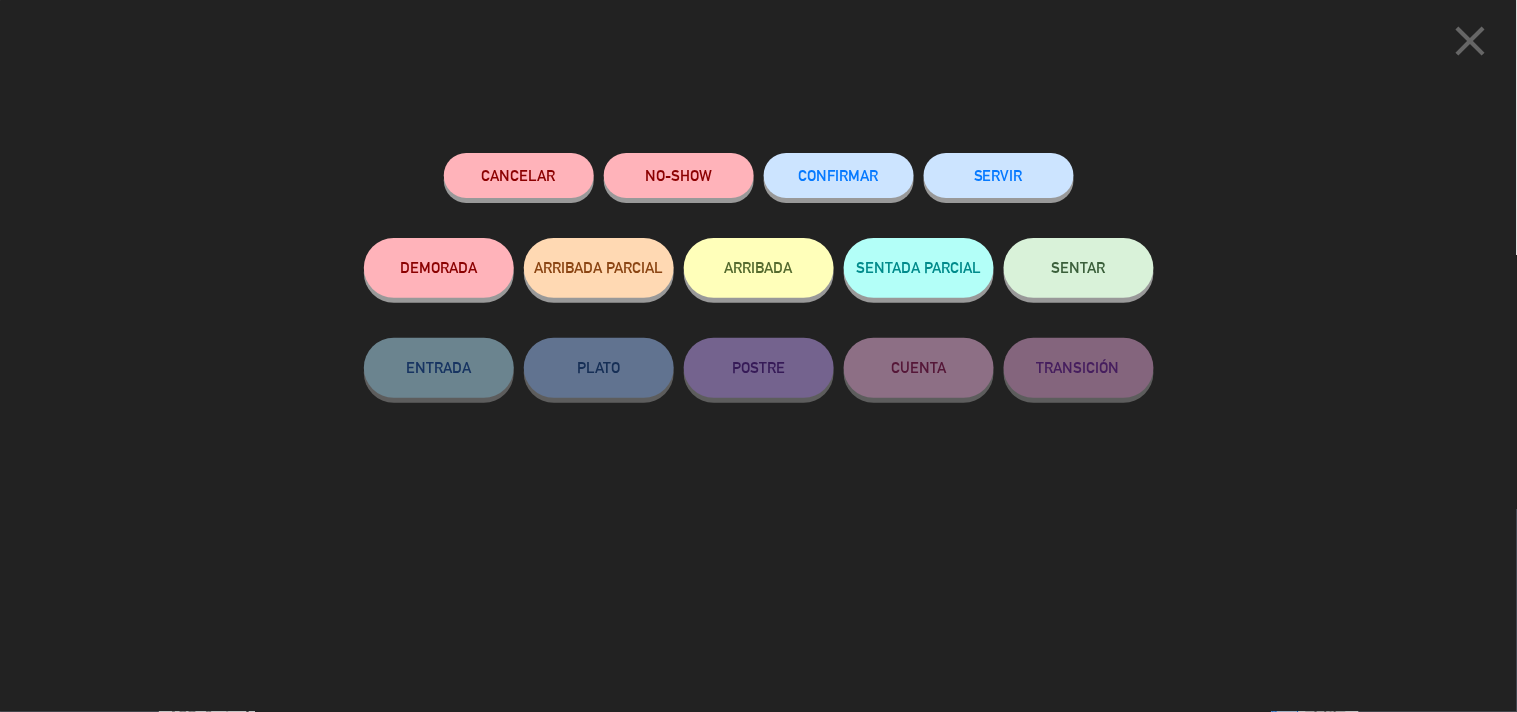 click on "CONFIRMAR" 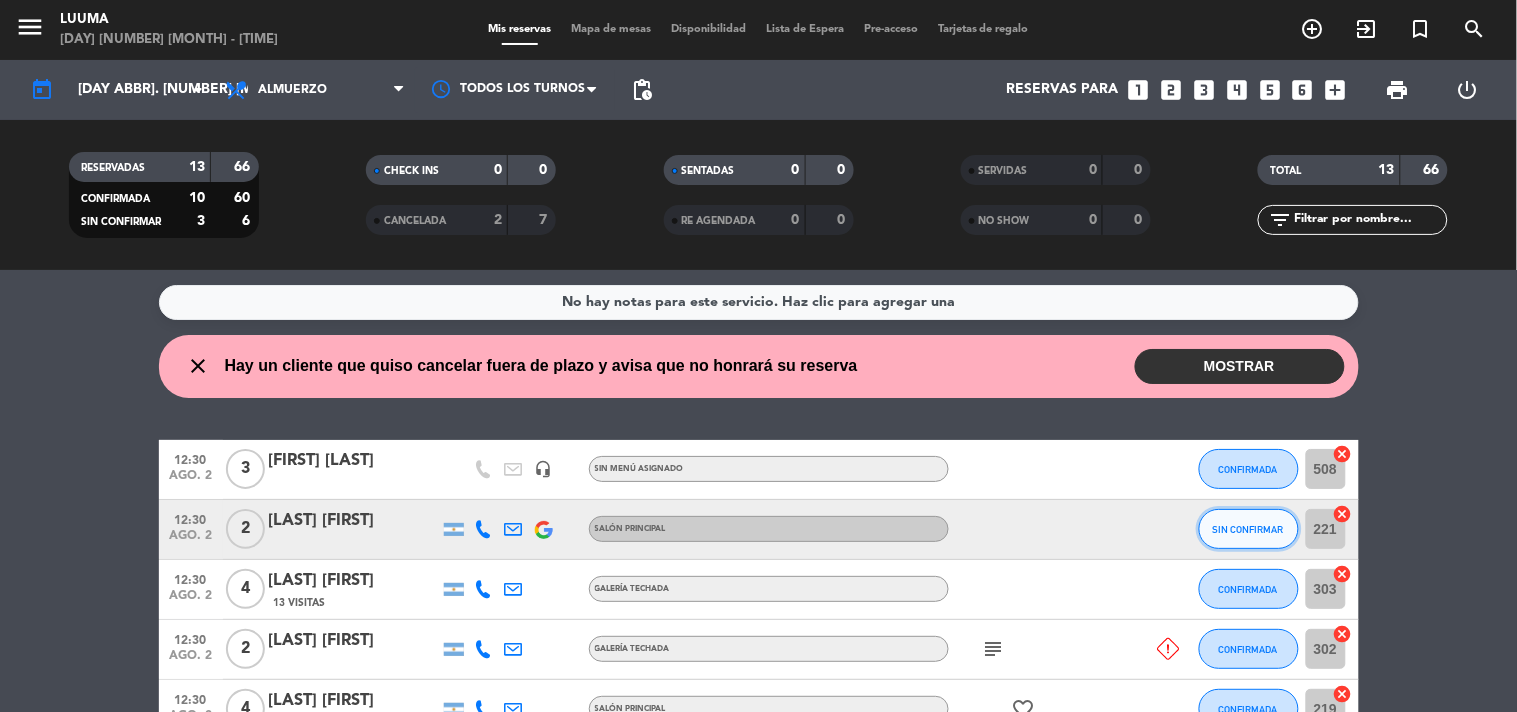 click on "SIN CONFIRMAR" 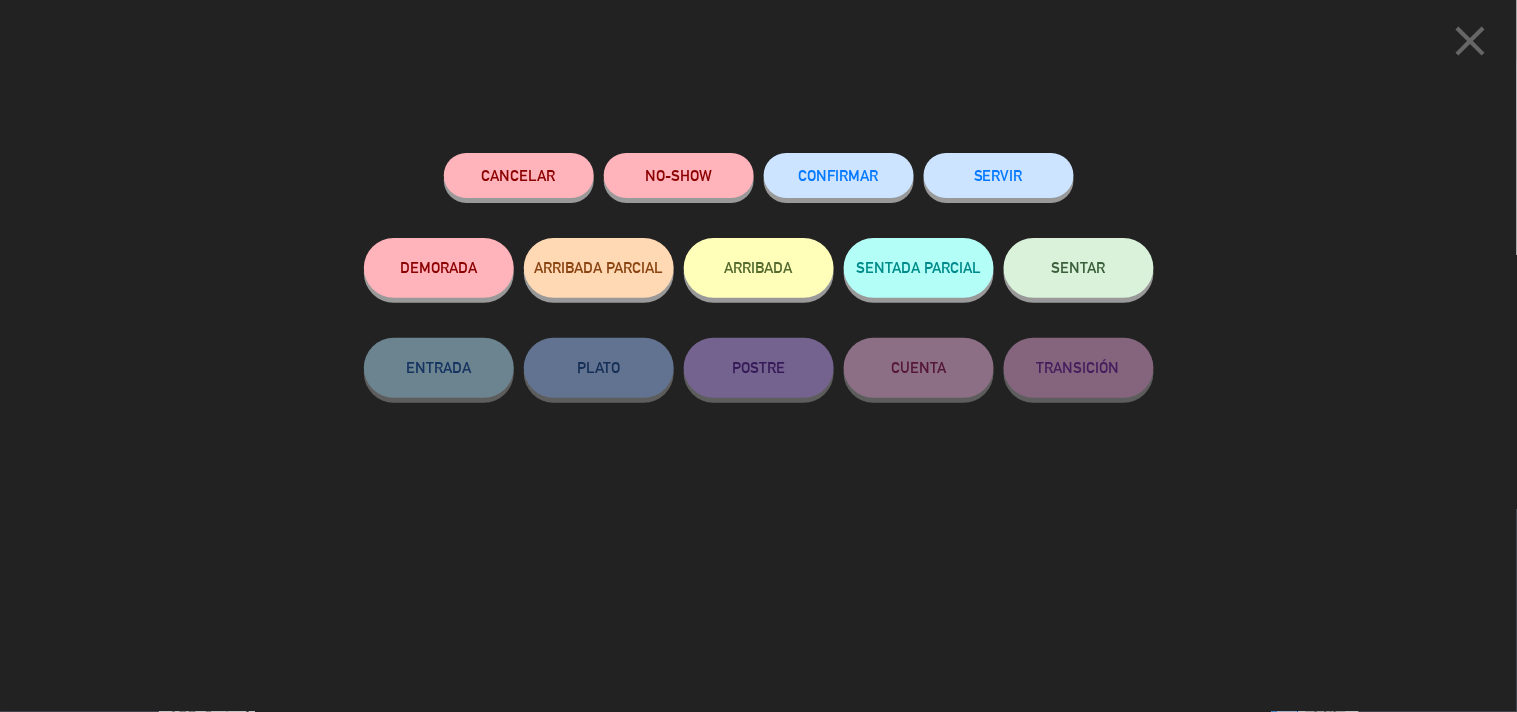 click on "CONFIRMAR" 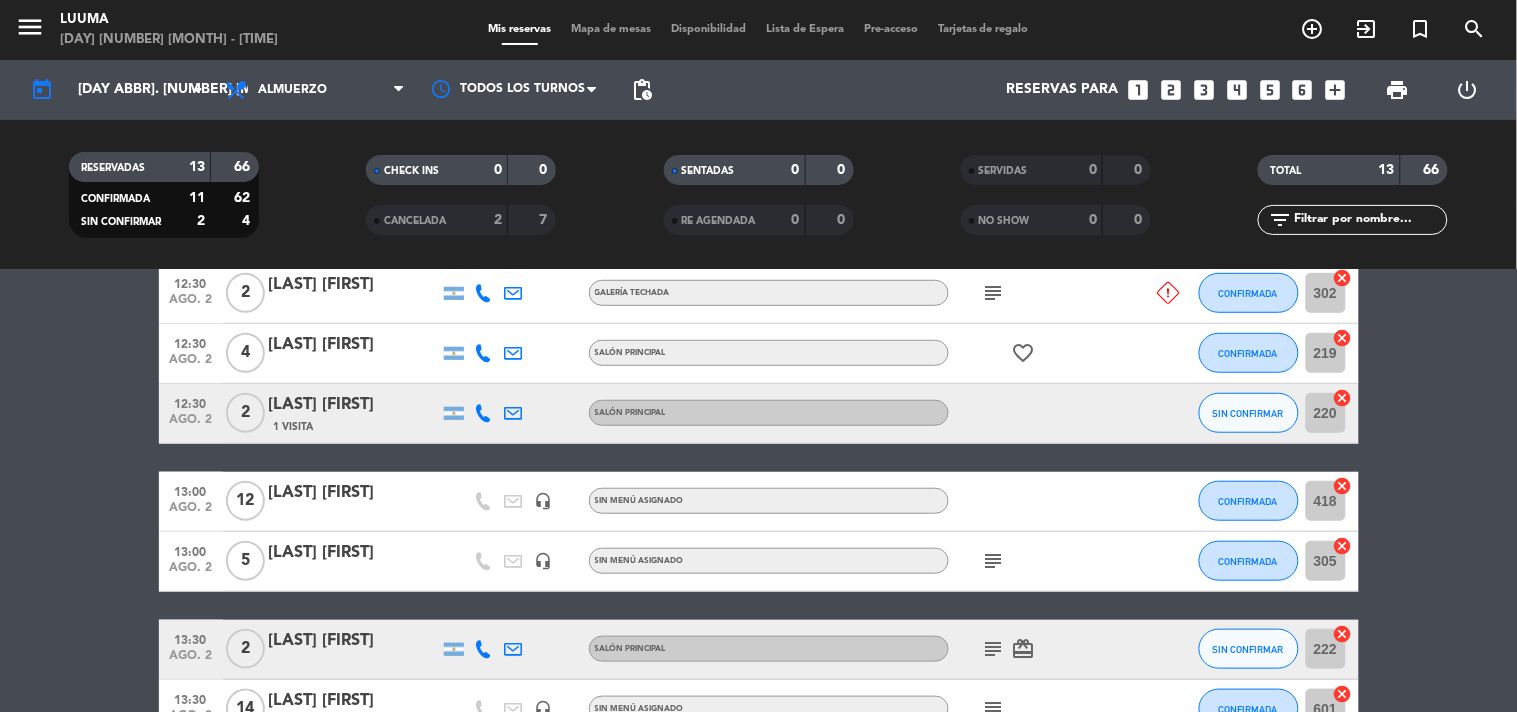 scroll, scrollTop: 333, scrollLeft: 0, axis: vertical 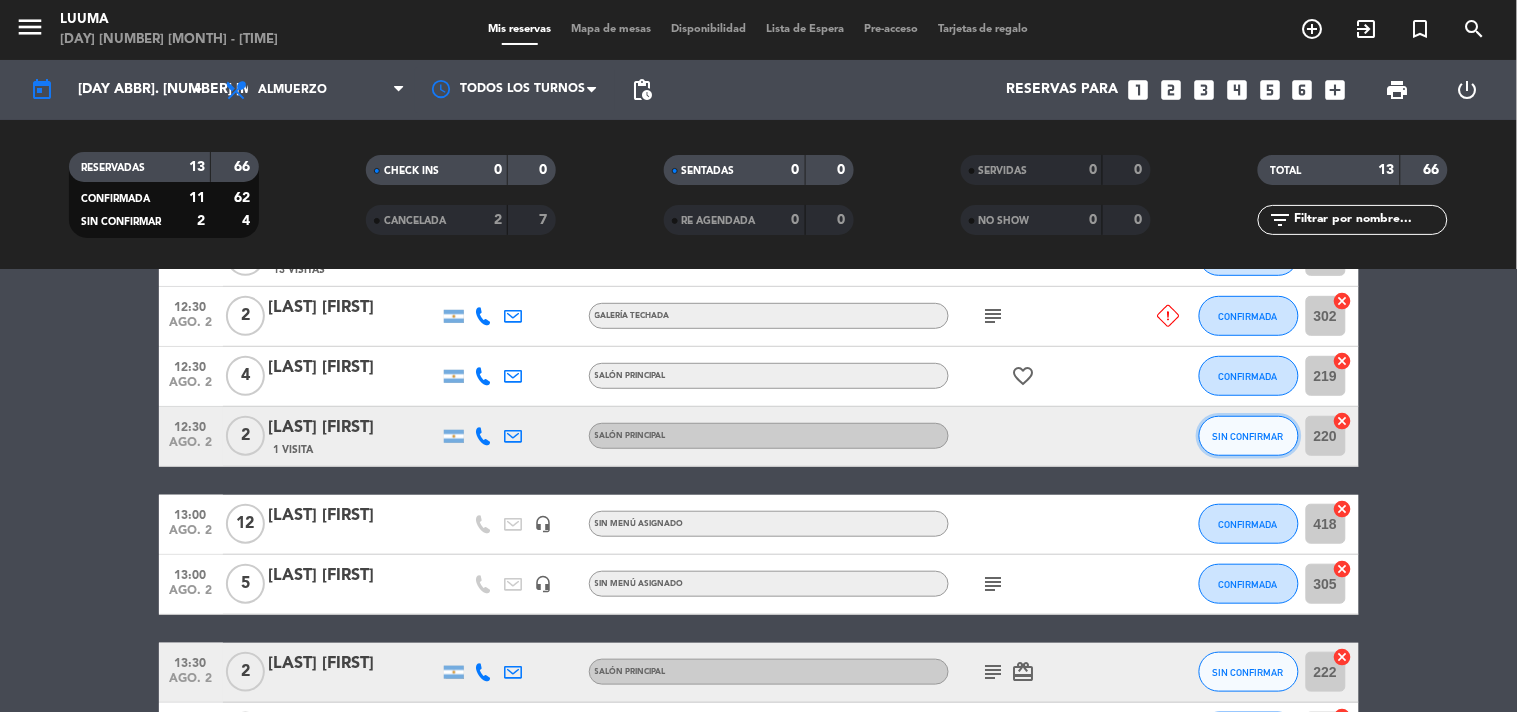 click on "SIN CONFIRMAR" 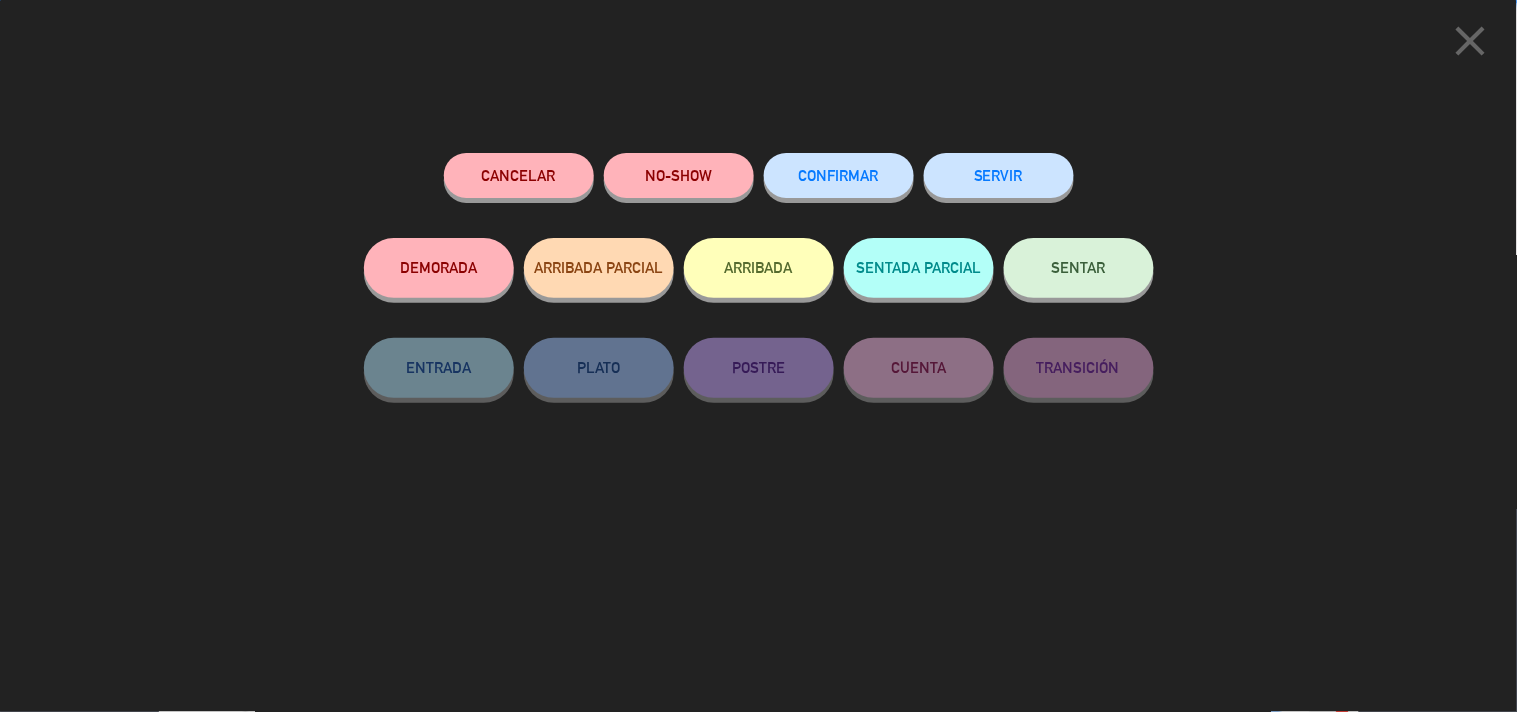 click on "CONFIRMAR" 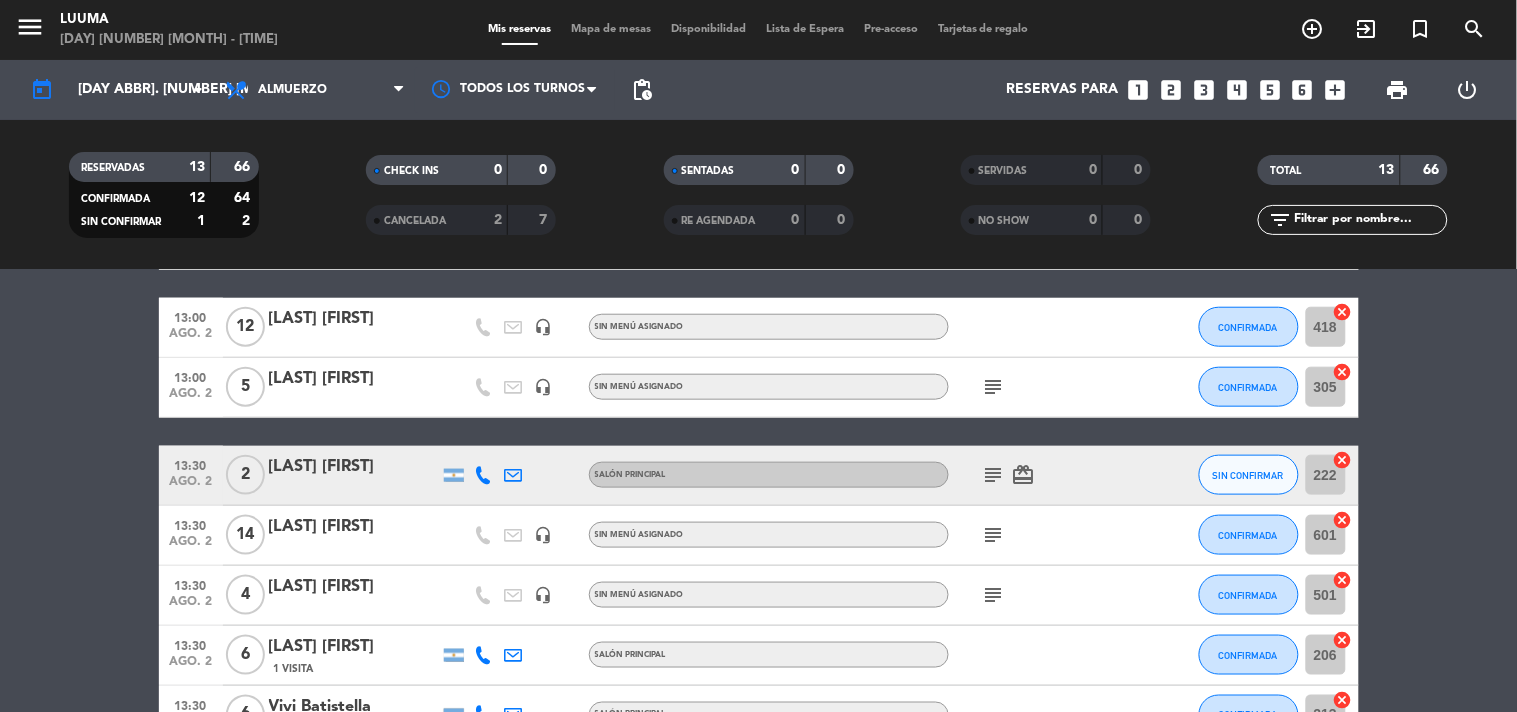 scroll, scrollTop: 555, scrollLeft: 0, axis: vertical 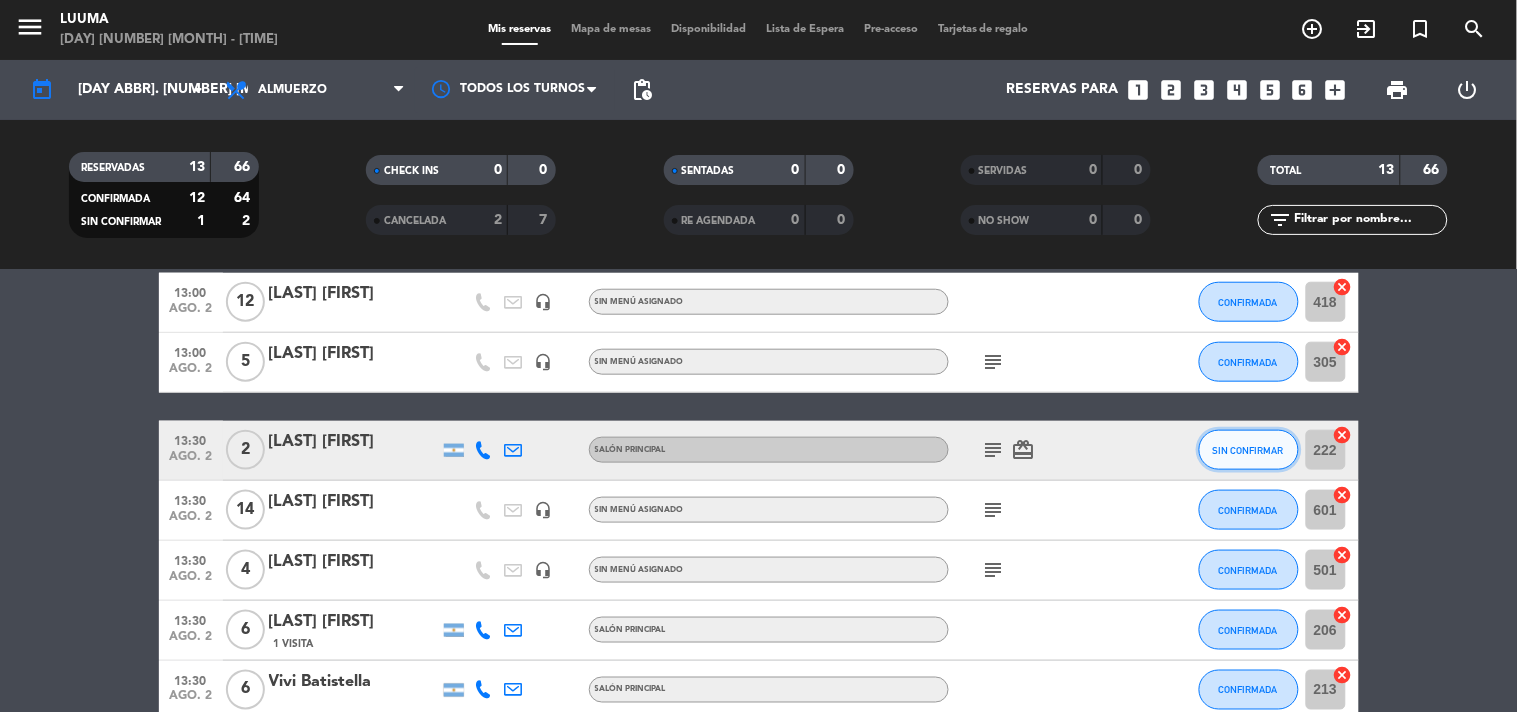 click on "SIN CONFIRMAR" 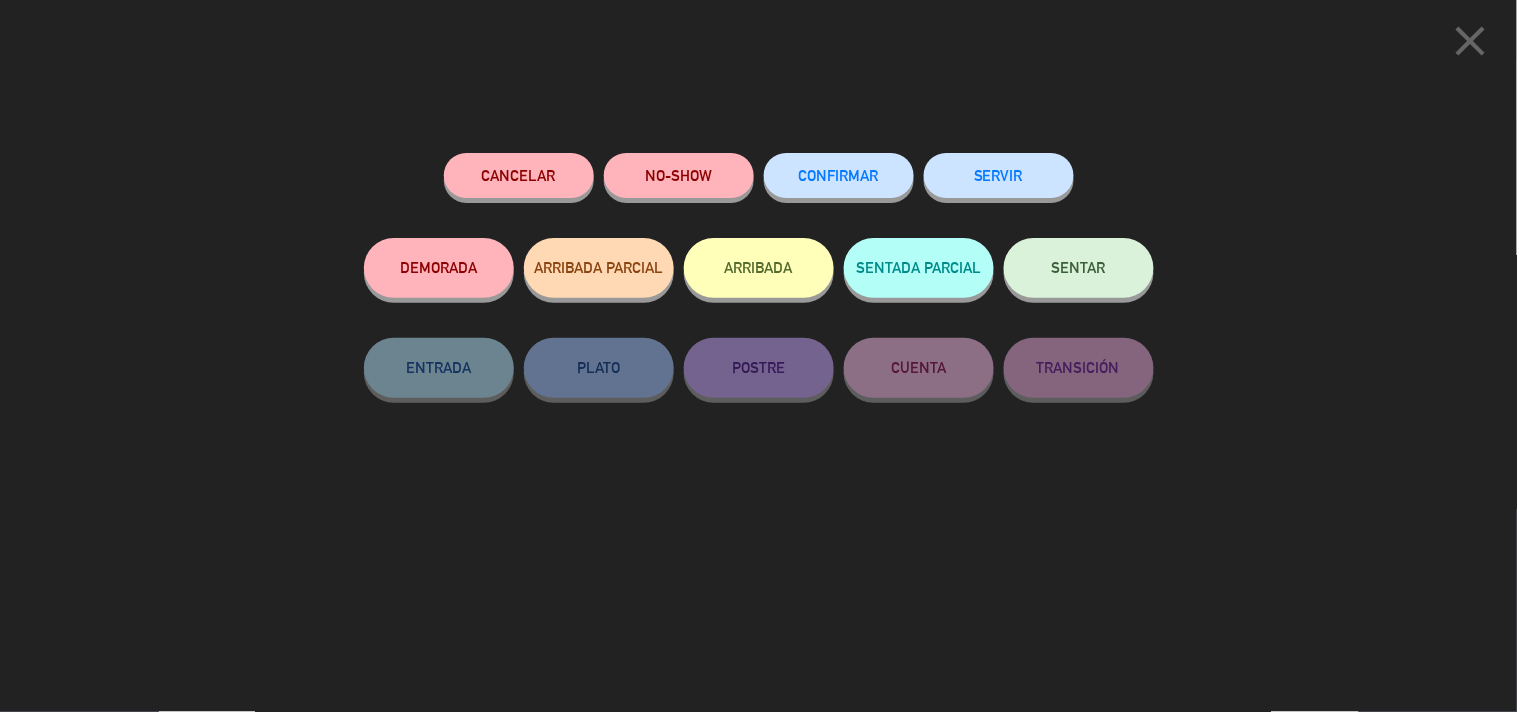 click on "CONFIRMAR" 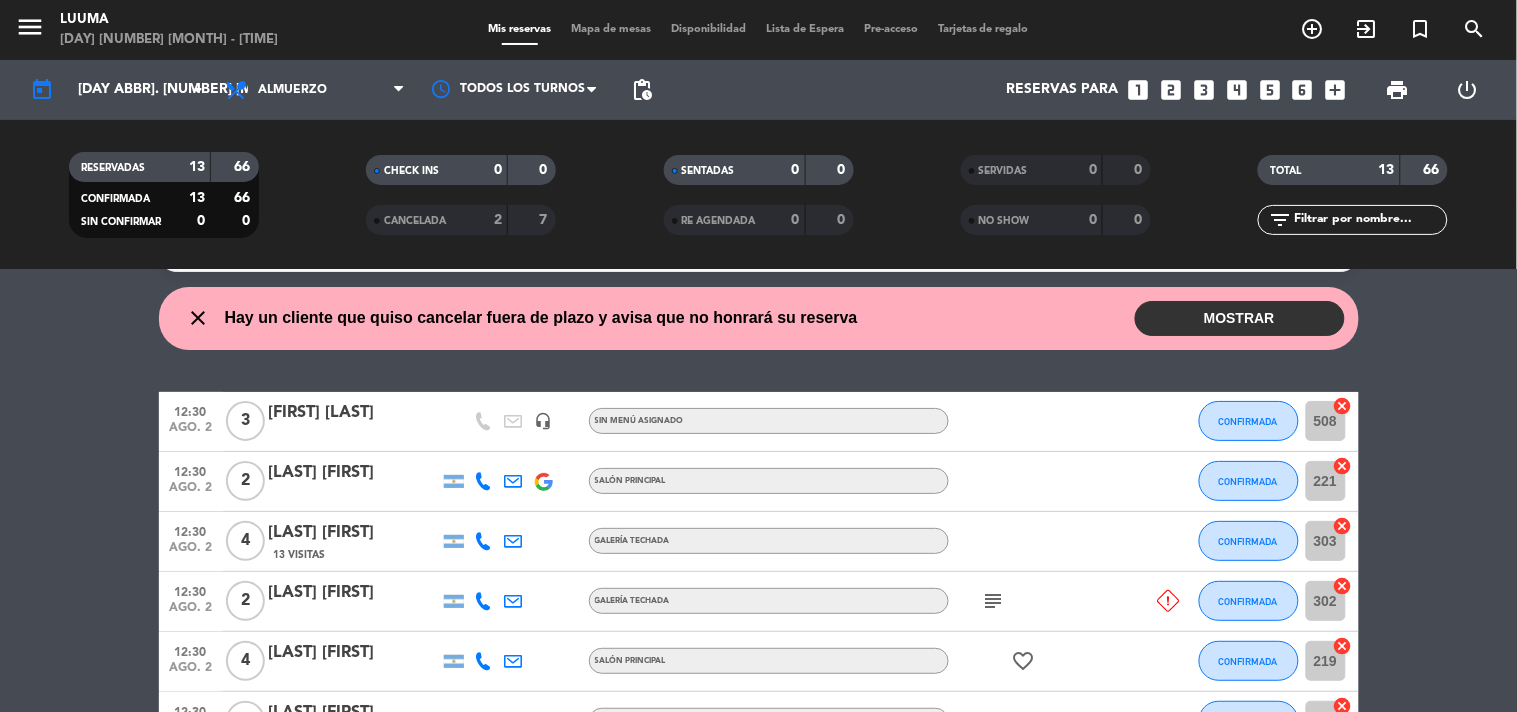 scroll, scrollTop: 0, scrollLeft: 0, axis: both 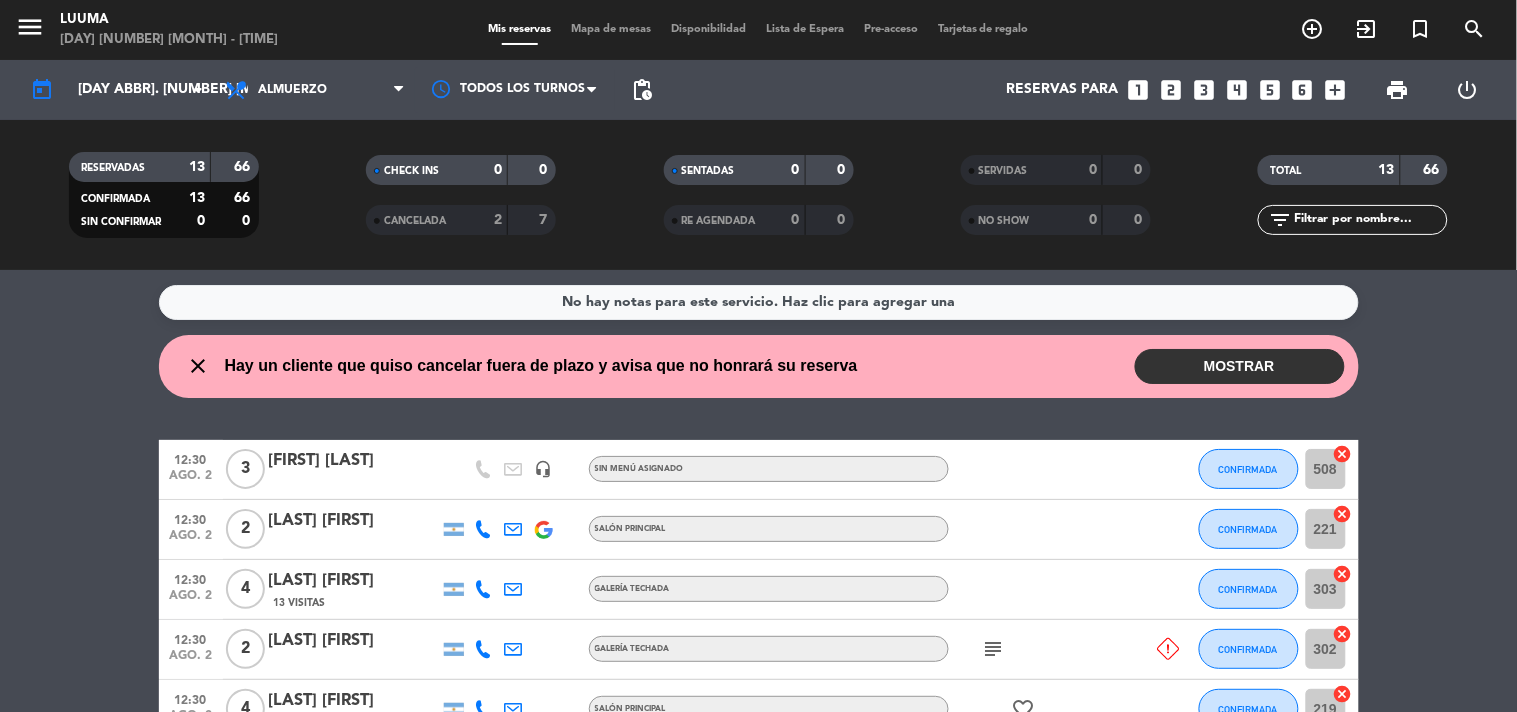 click on "MOSTRAR" at bounding box center (1240, 366) 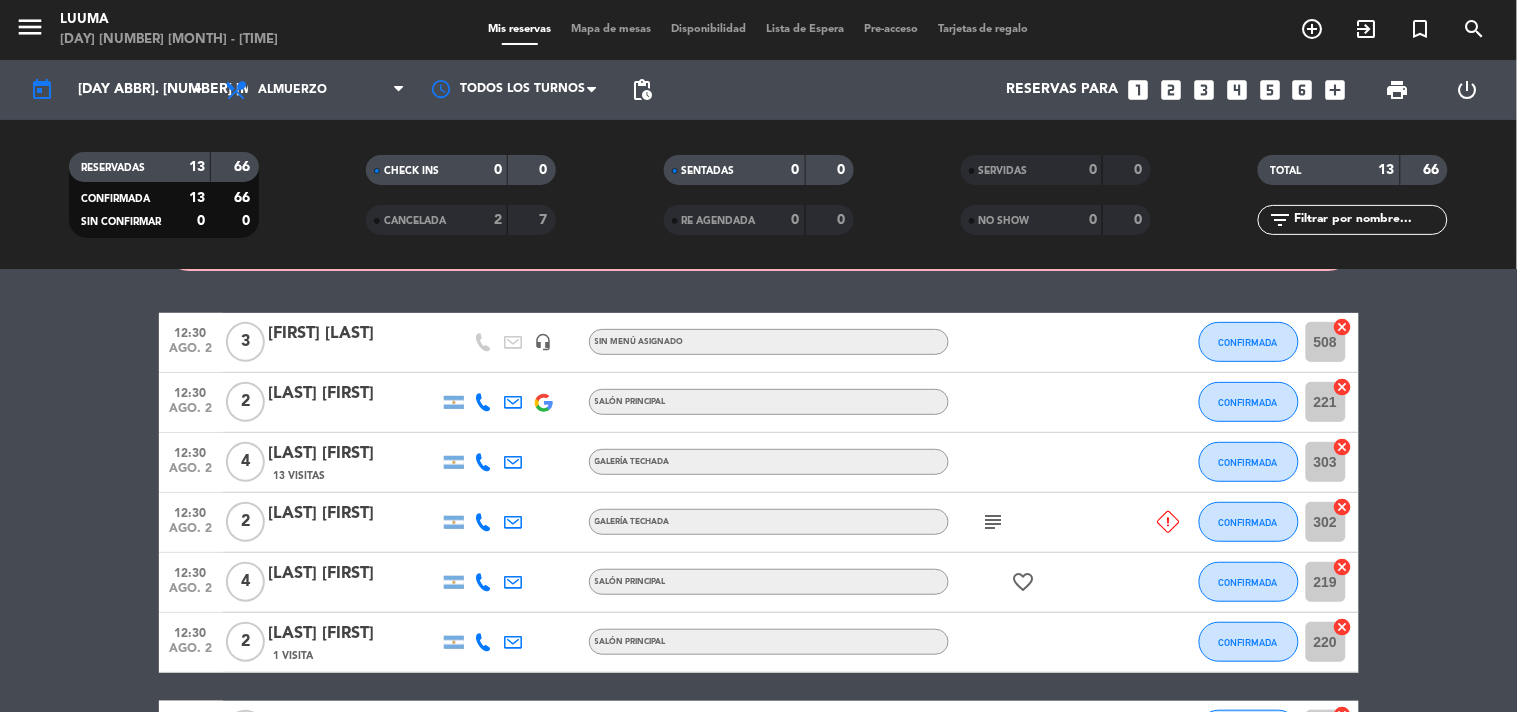scroll, scrollTop: 0, scrollLeft: 0, axis: both 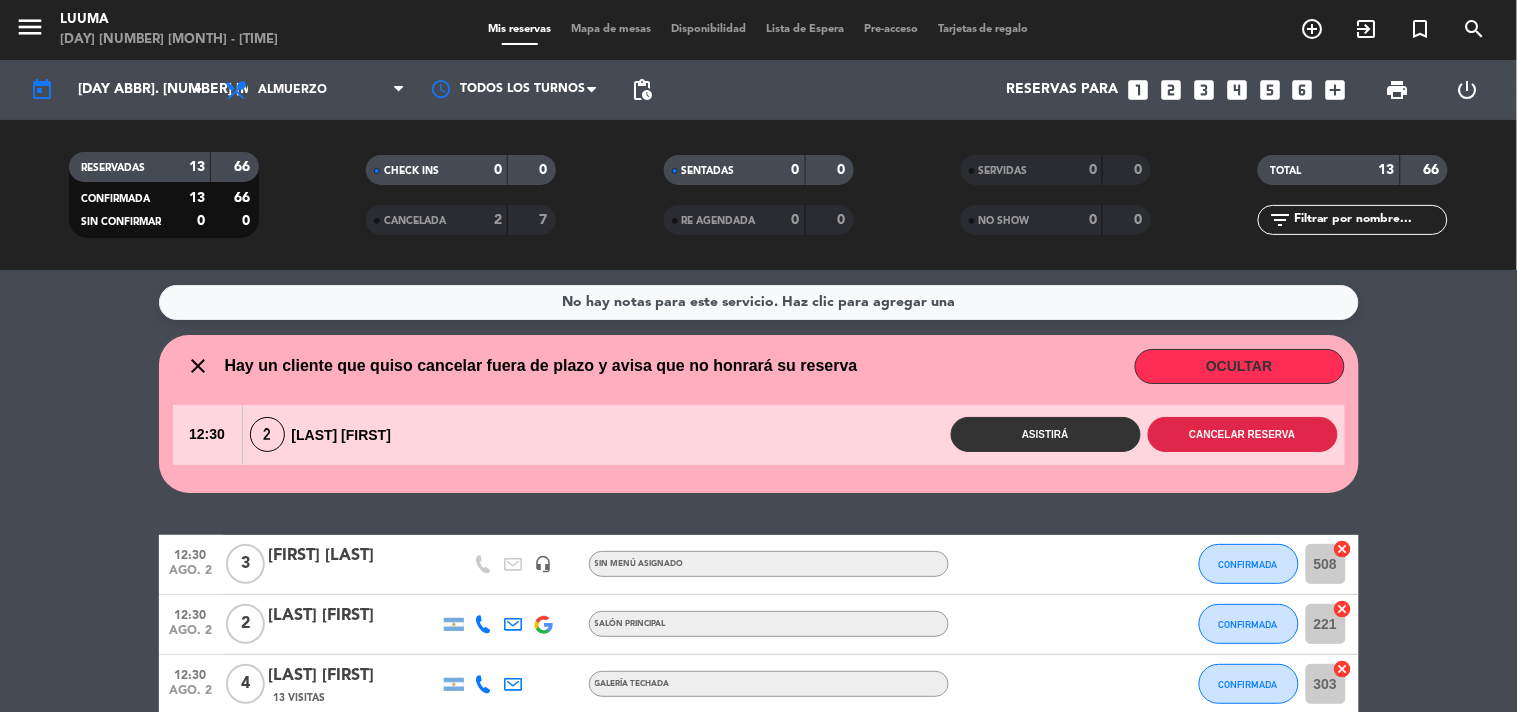 click on "Cancelar reserva" at bounding box center [1243, 434] 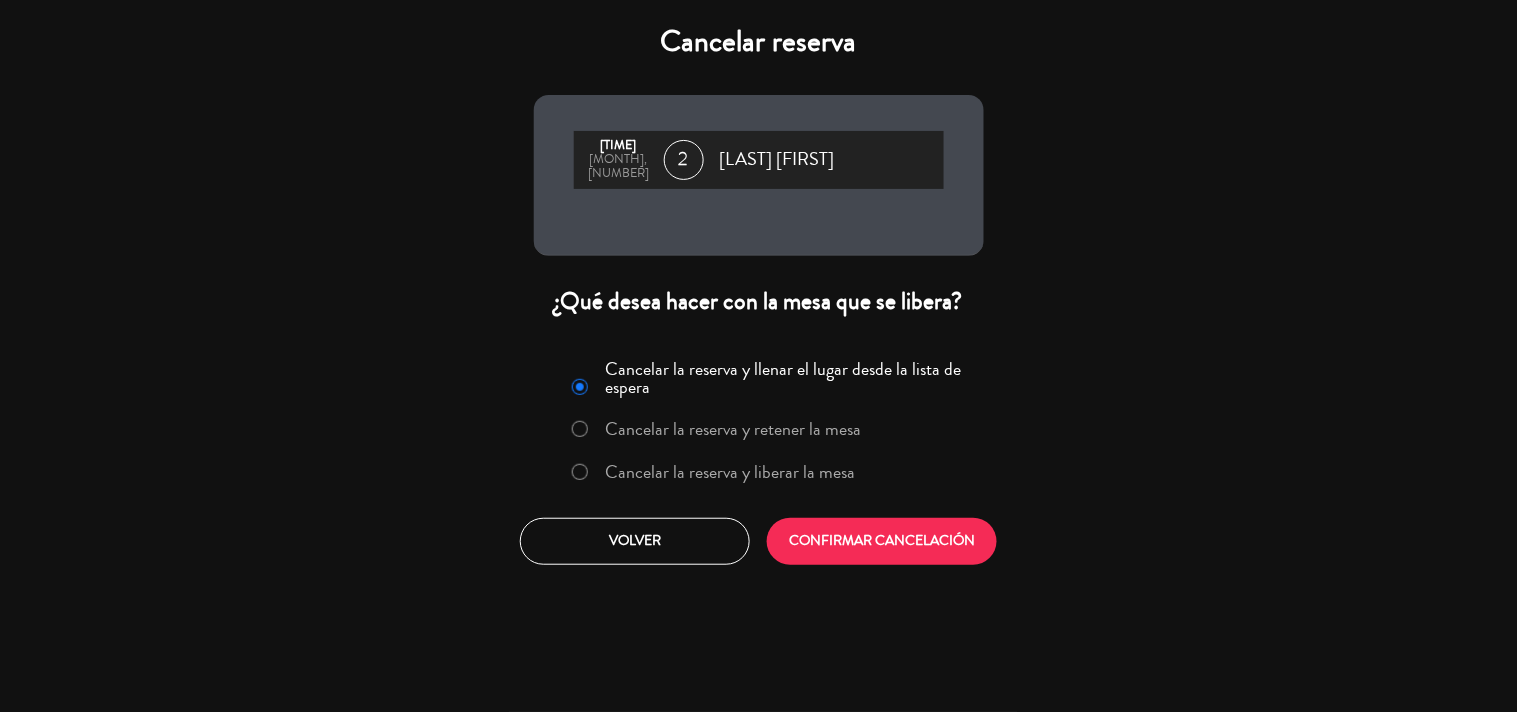 click on "Cancelar la reserva y retener la mesa" 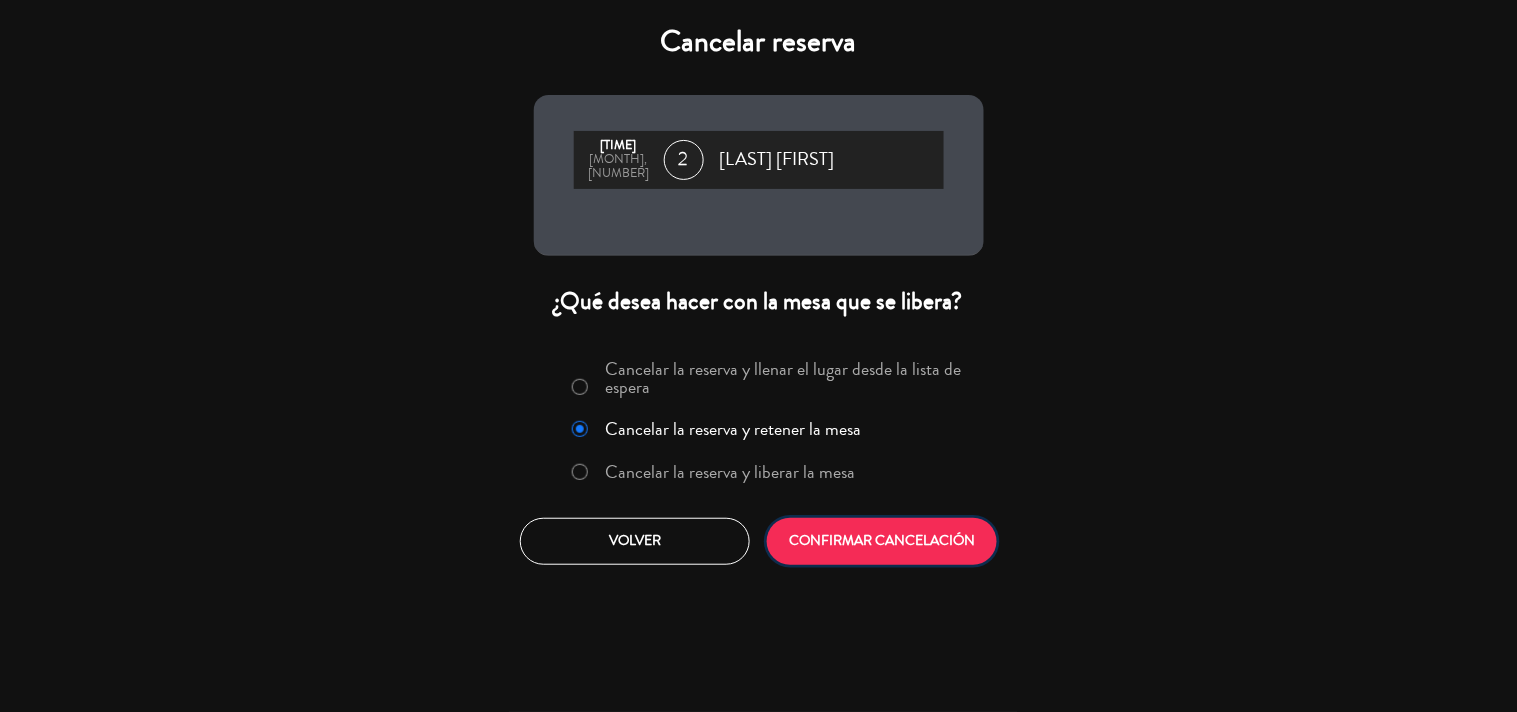 click on "CONFIRMAR CANCELACIÓN" 